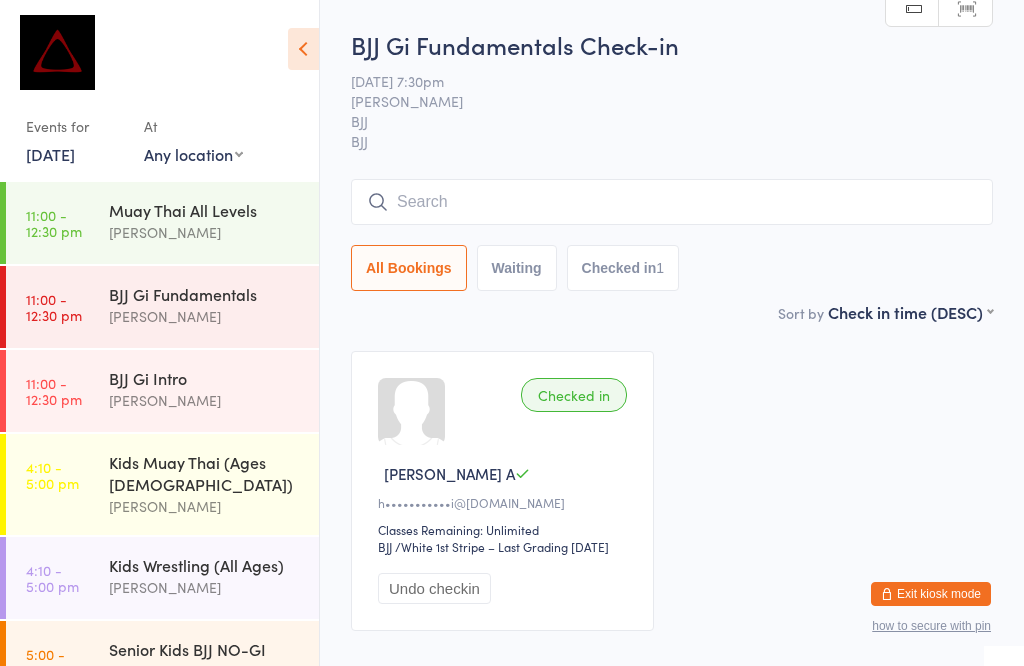 scroll, scrollTop: 0, scrollLeft: 0, axis: both 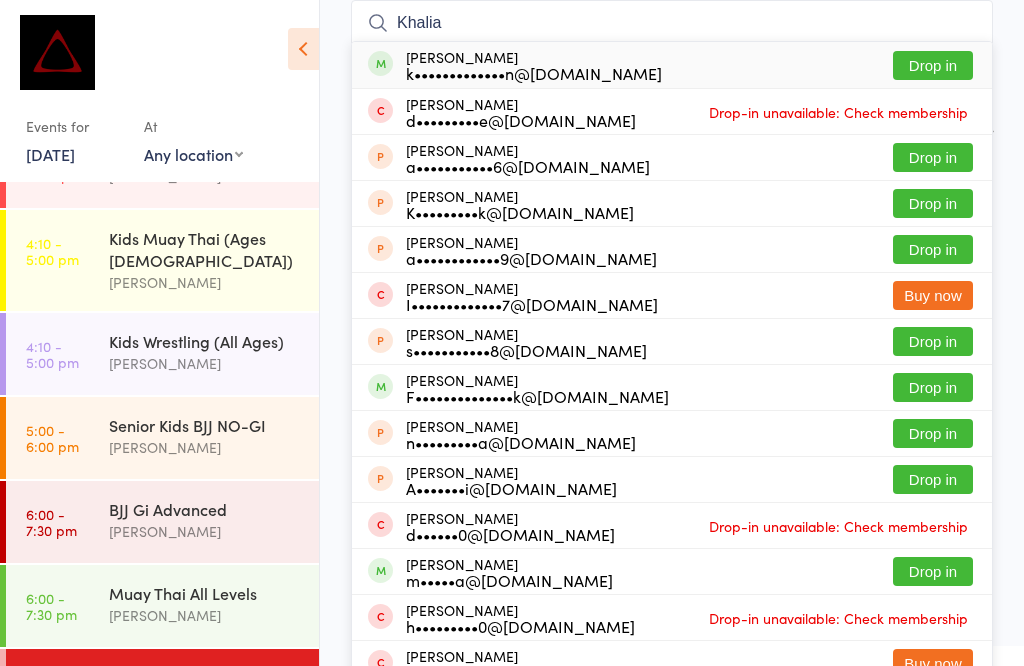 type on "Khalia" 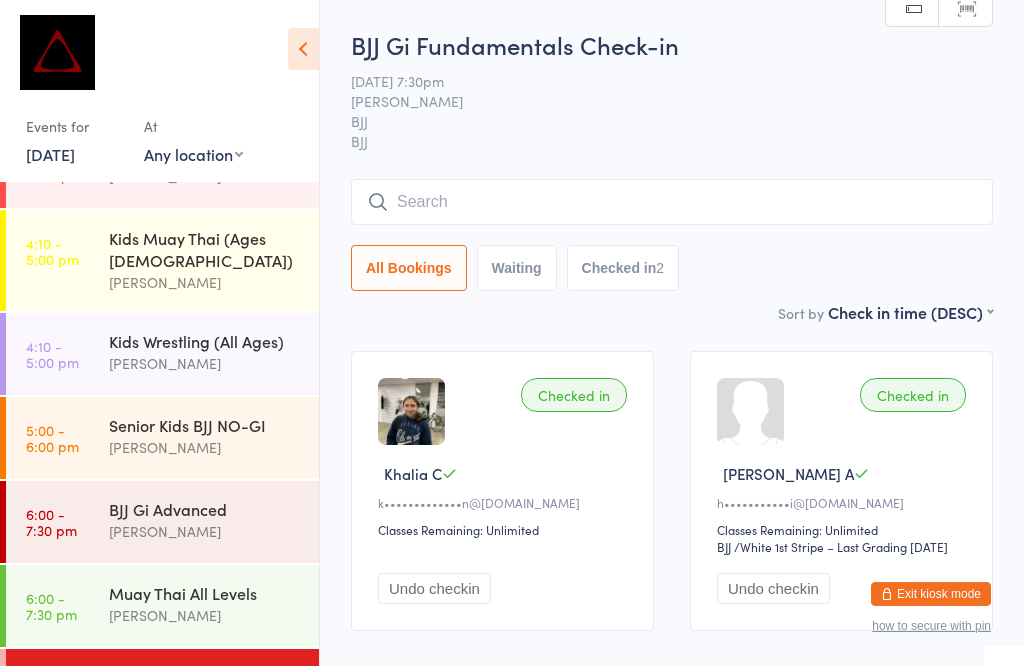 scroll, scrollTop: 0, scrollLeft: 0, axis: both 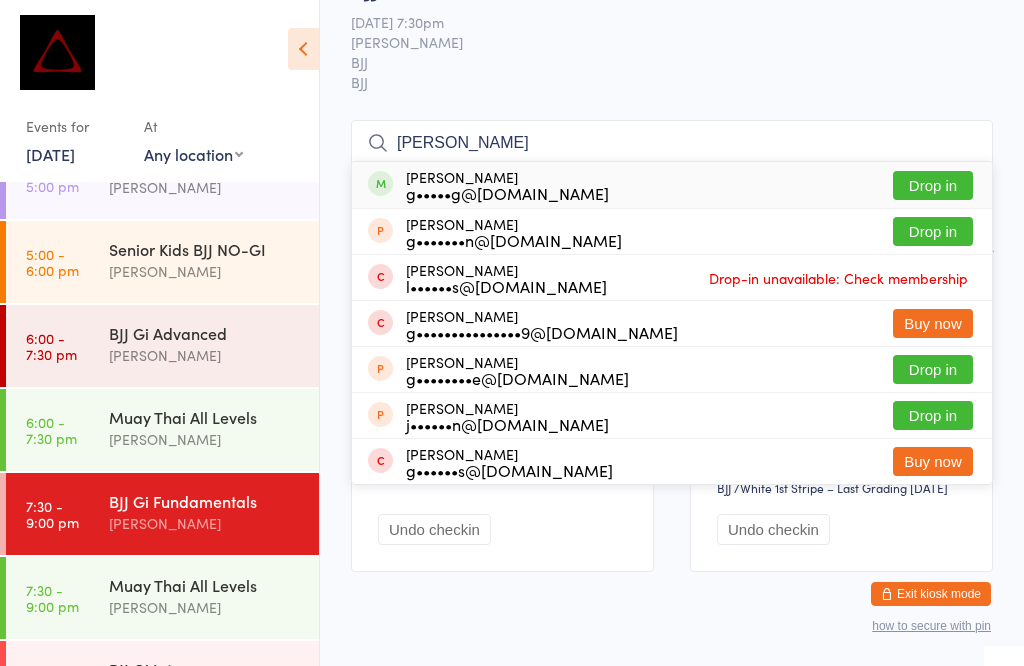 type on "[PERSON_NAME]" 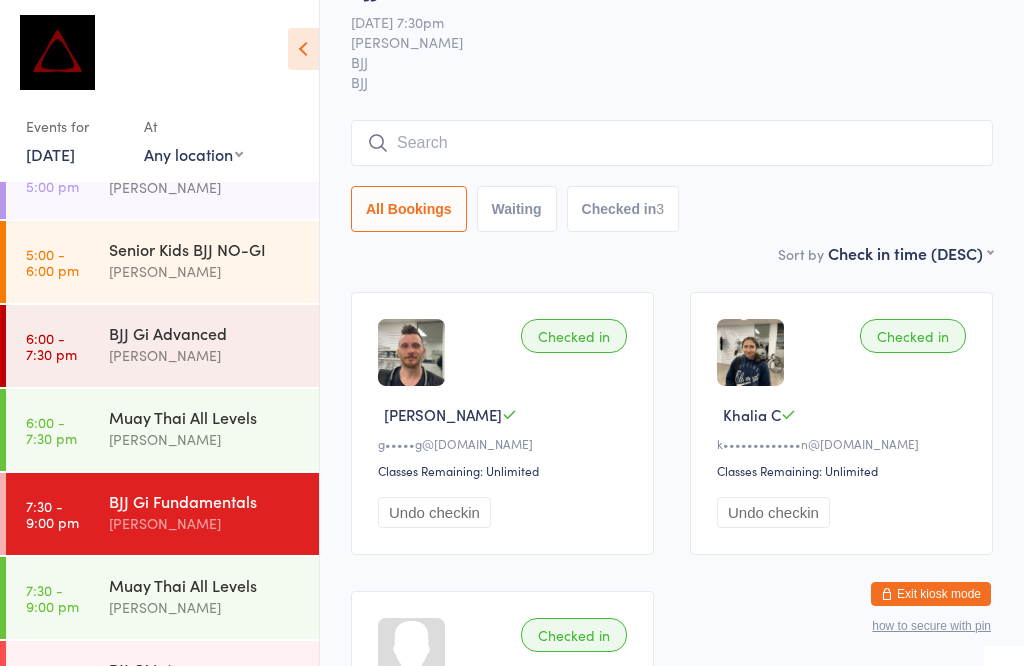 click at bounding box center [672, 143] 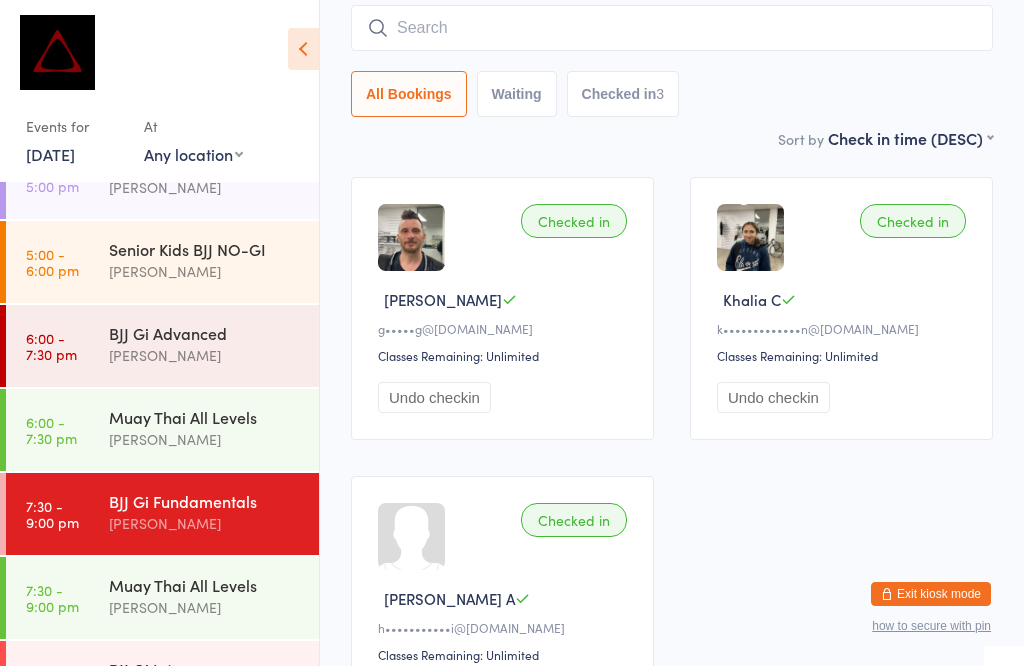 scroll, scrollTop: 181, scrollLeft: 0, axis: vertical 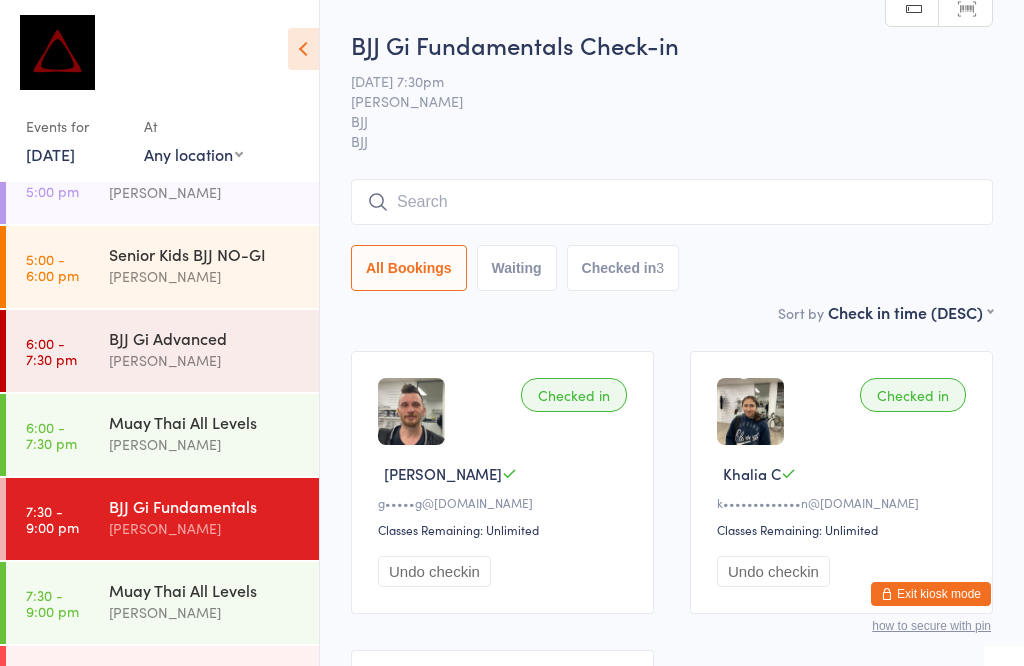 click at bounding box center [672, 202] 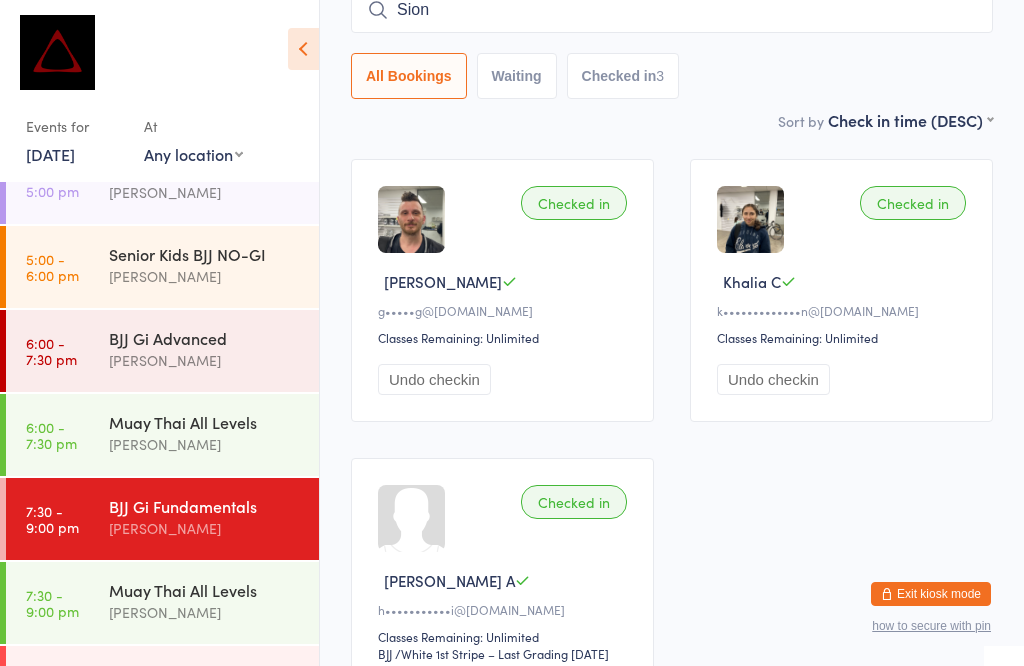 scroll, scrollTop: 199, scrollLeft: 0, axis: vertical 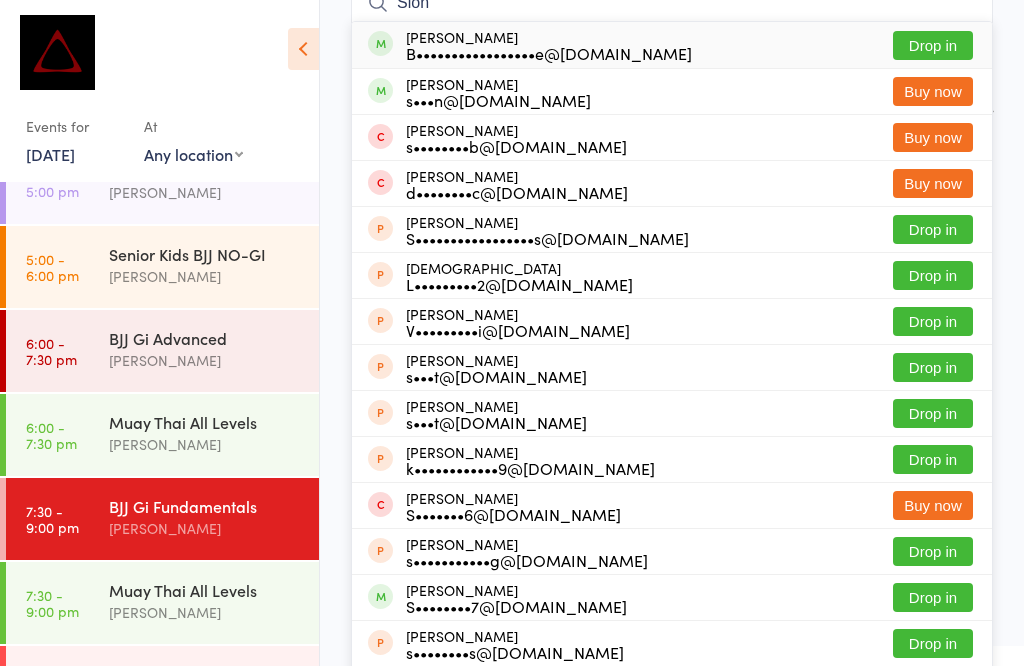 click on "Sion" at bounding box center (672, 3) 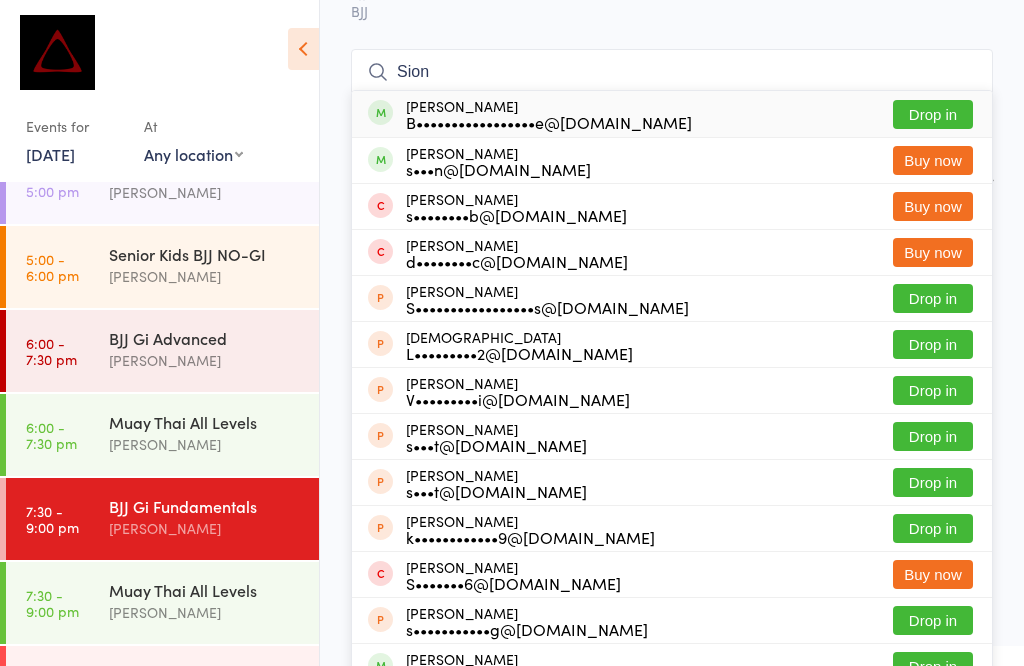 scroll, scrollTop: 127, scrollLeft: 0, axis: vertical 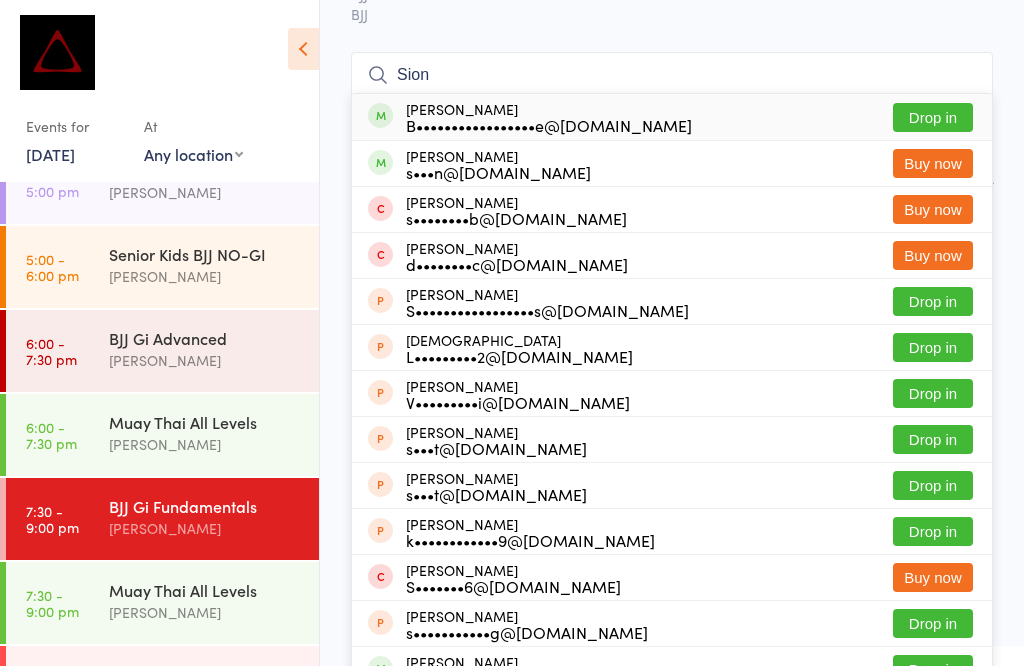 type on "Sion" 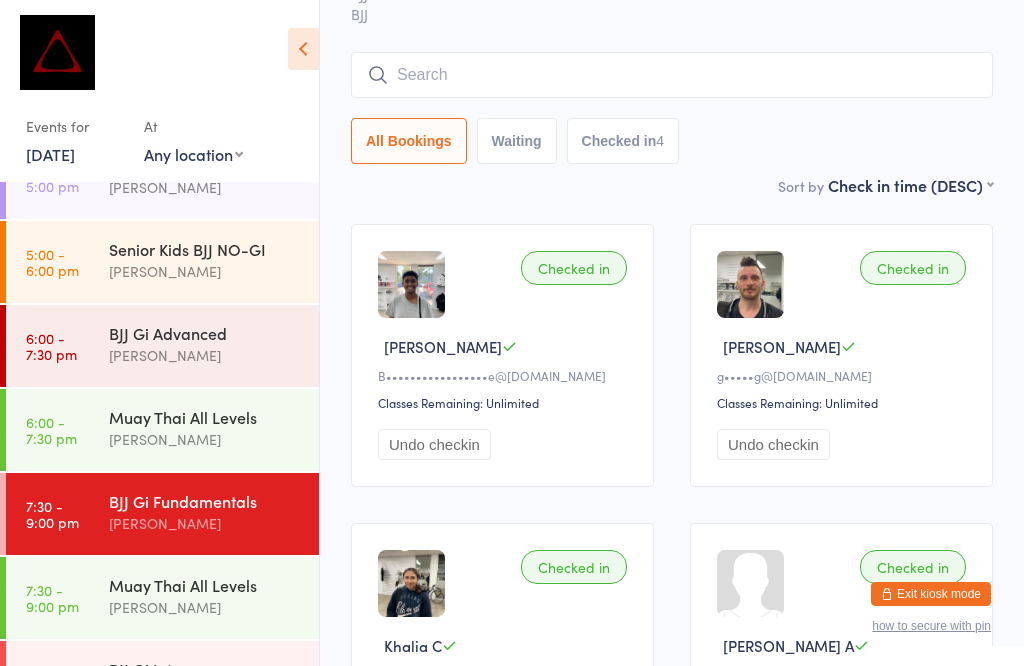 scroll, scrollTop: 396, scrollLeft: 0, axis: vertical 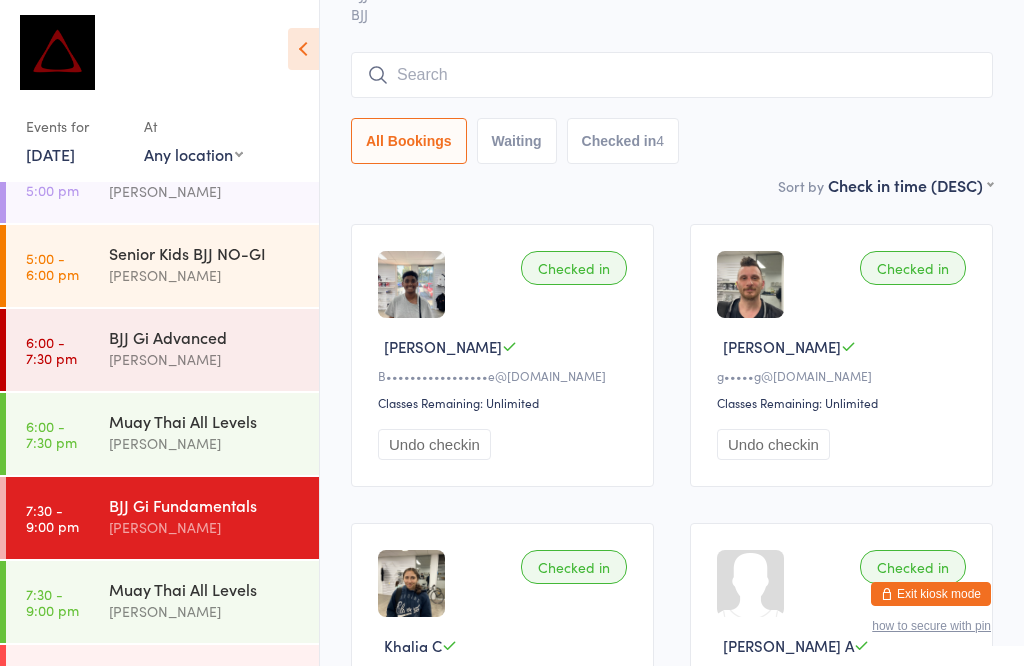 click on "Muay Thai All Levels [PERSON_NAME]" at bounding box center [214, 432] 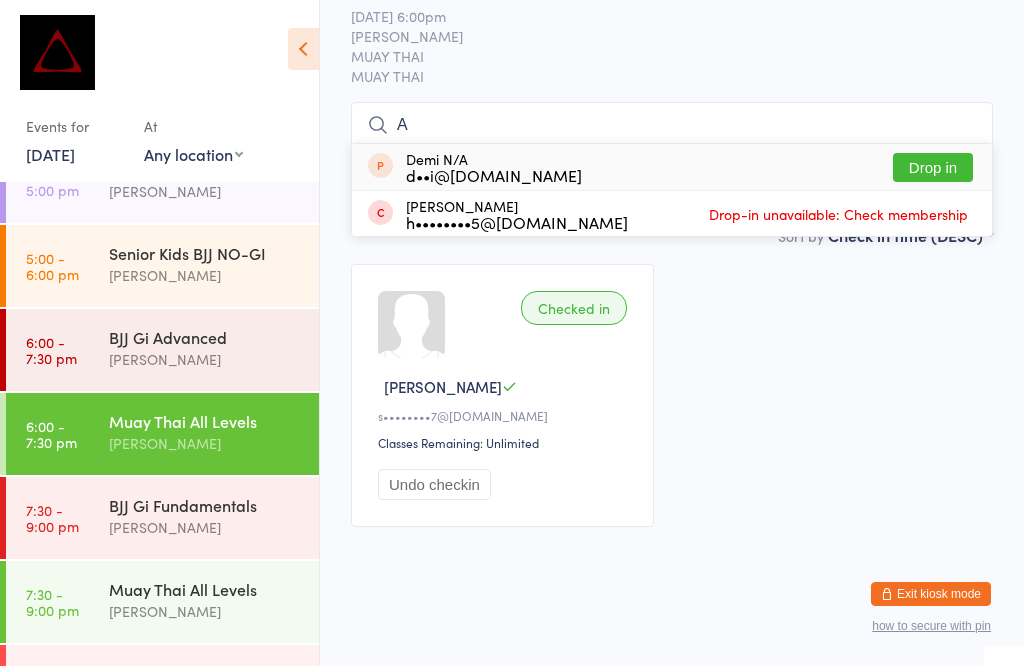 scroll, scrollTop: 155, scrollLeft: 0, axis: vertical 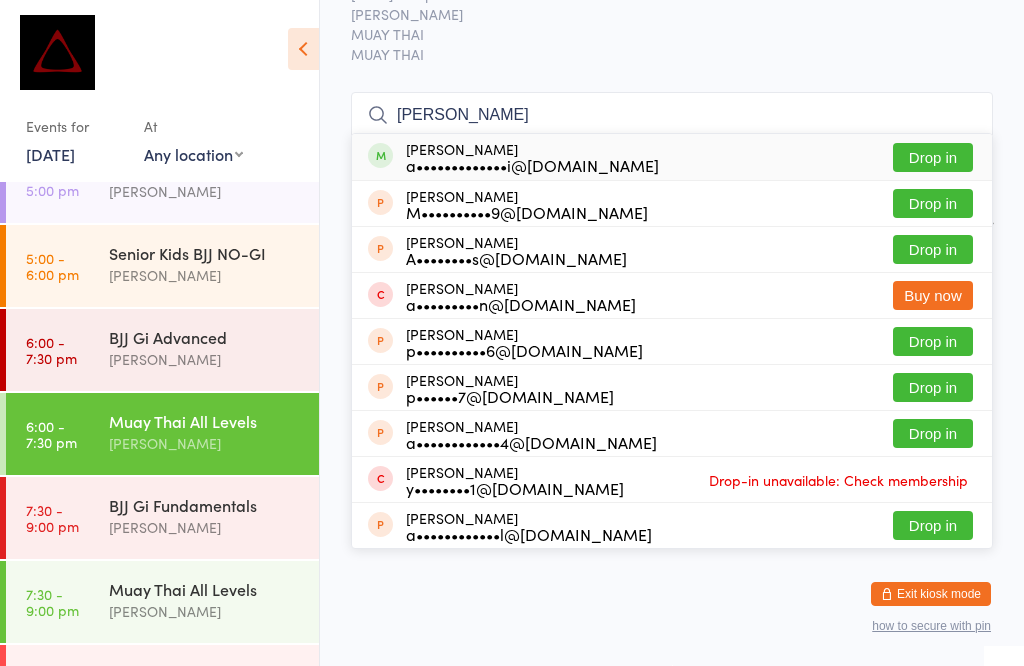 type on "[PERSON_NAME]" 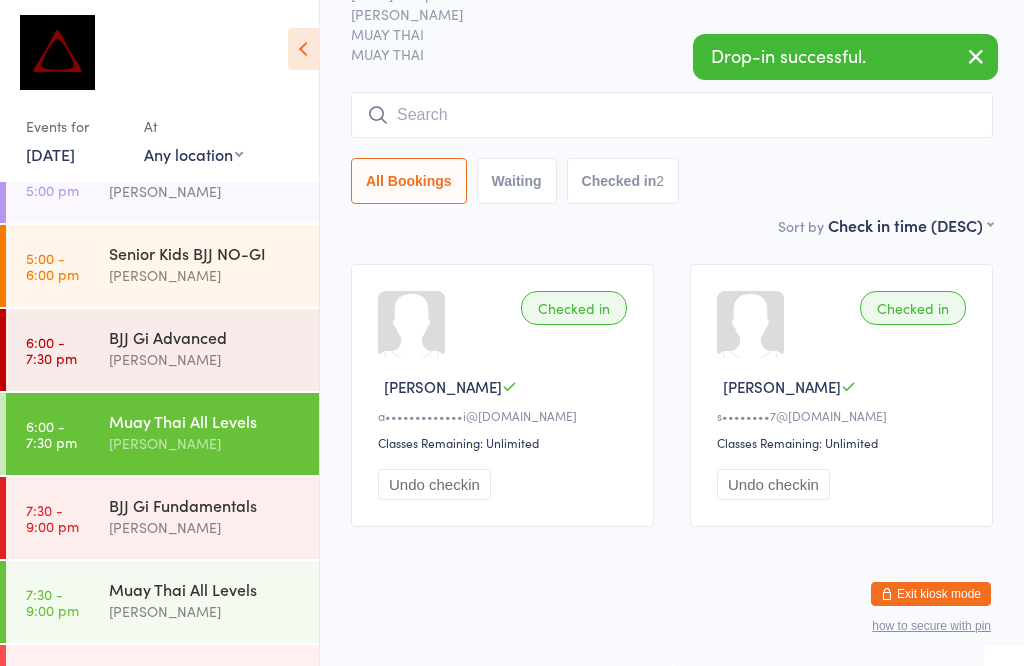 scroll, scrollTop: 463, scrollLeft: 0, axis: vertical 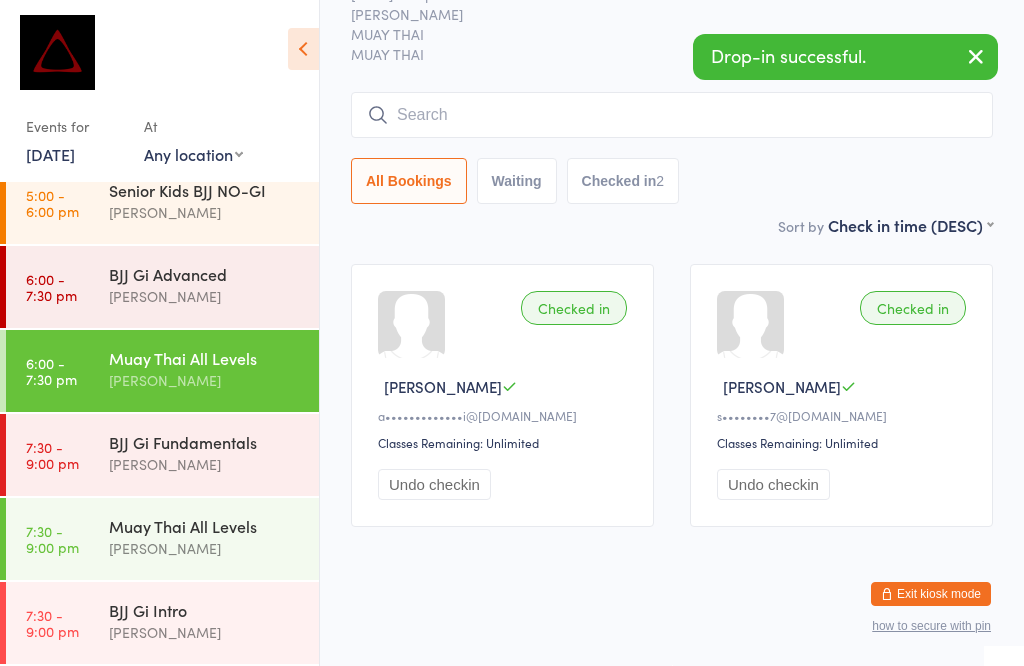 click on "BJJ Gi Fundamentals" at bounding box center (205, 442) 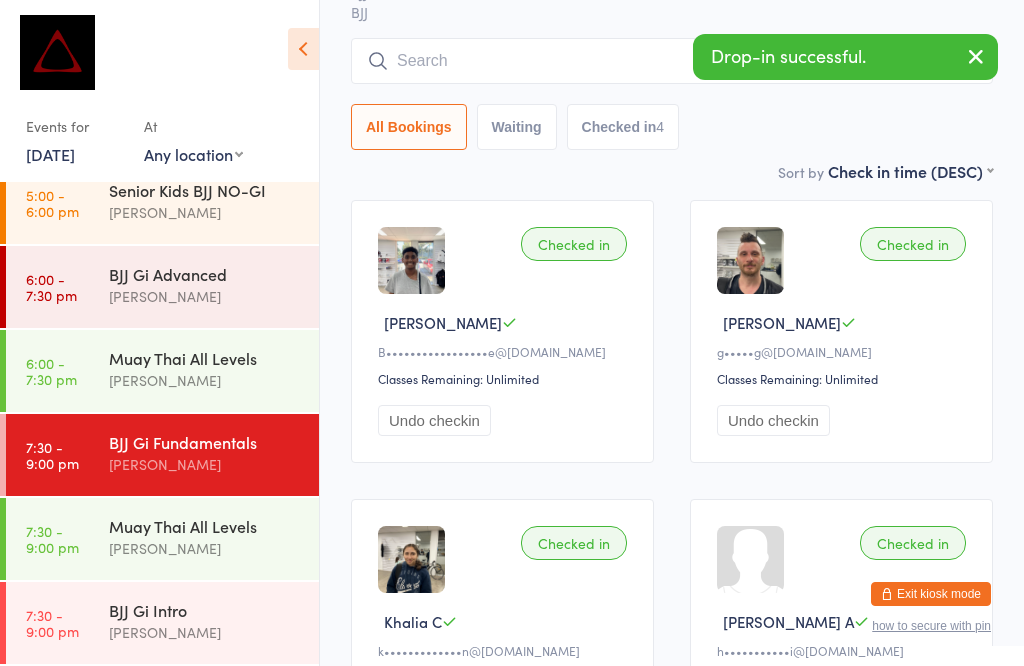 scroll, scrollTop: 45, scrollLeft: 0, axis: vertical 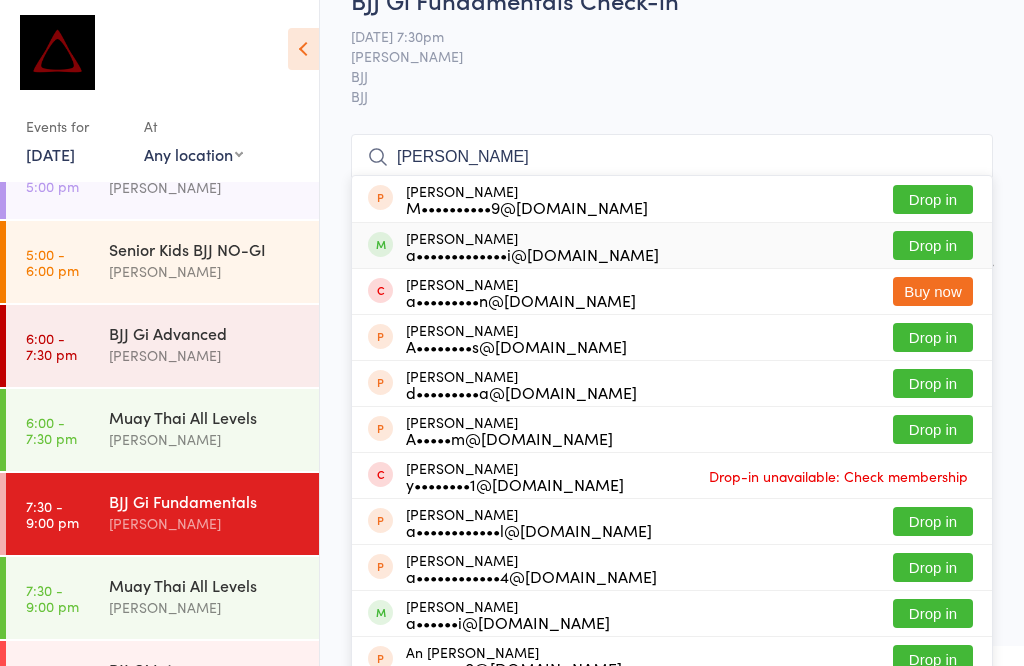 type on "[PERSON_NAME]" 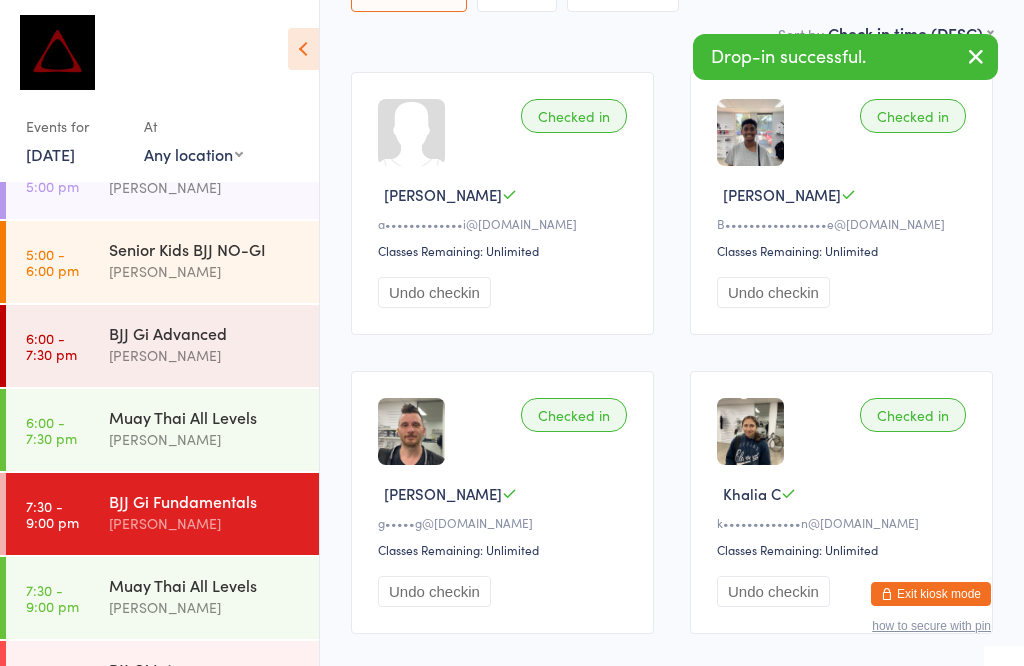 scroll, scrollTop: 277, scrollLeft: 0, axis: vertical 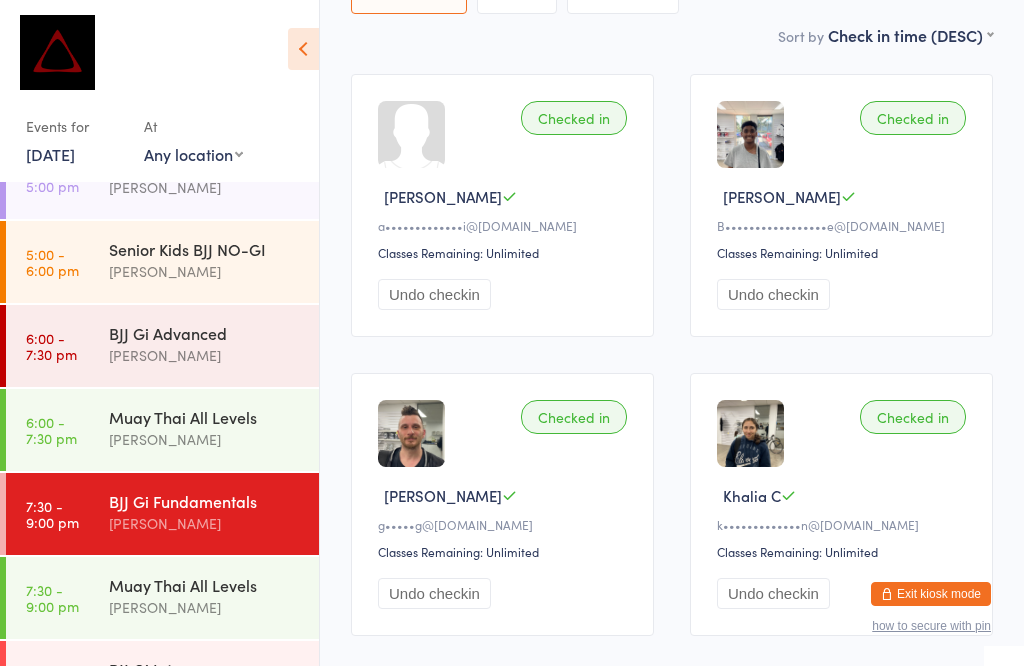 click on "[PERSON_NAME]" at bounding box center (205, 439) 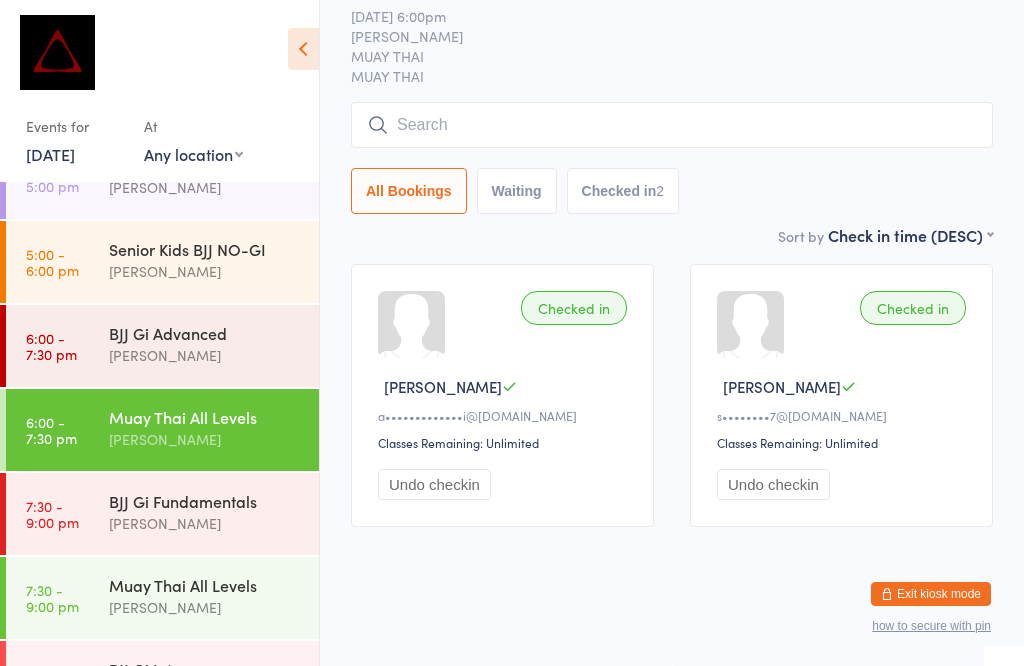 scroll, scrollTop: 49, scrollLeft: 0, axis: vertical 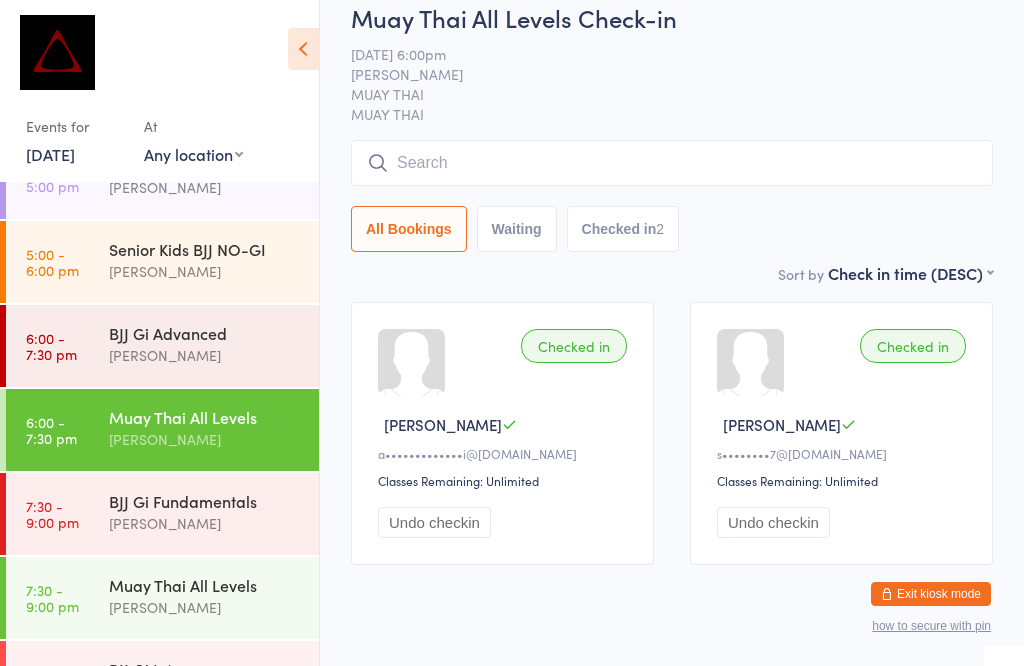 click on "BJJ Gi Advanced" at bounding box center [205, 333] 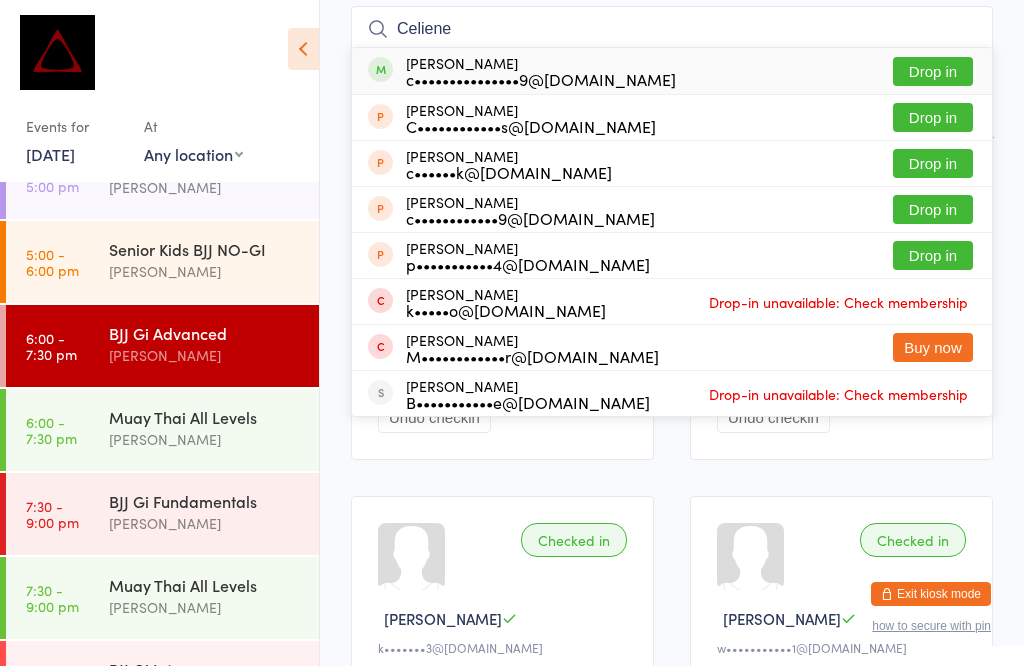 scroll, scrollTop: 139, scrollLeft: 0, axis: vertical 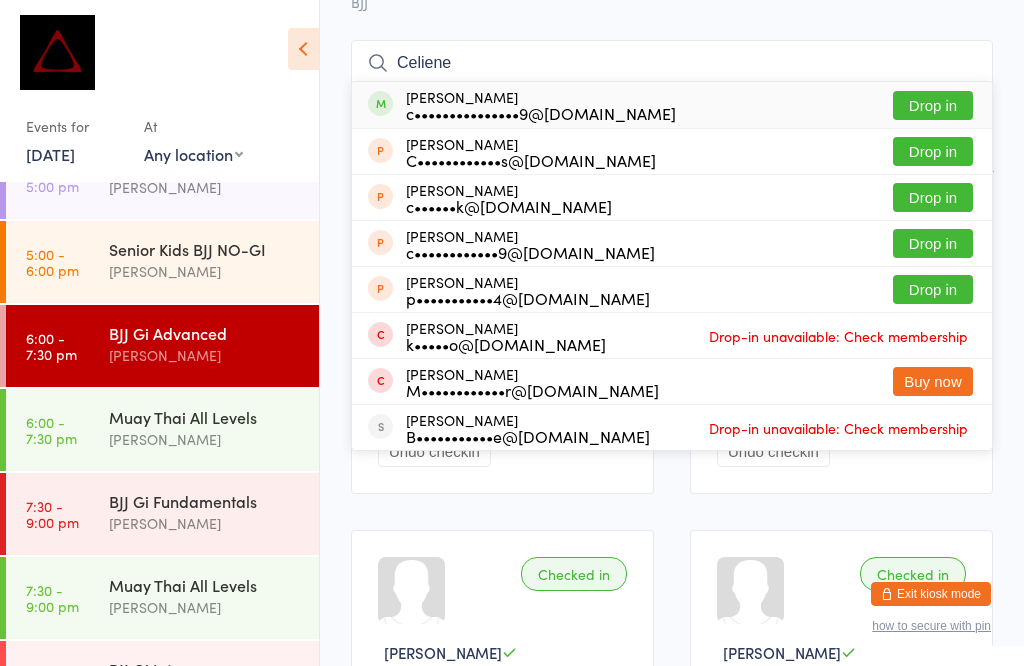 type on "Celiene" 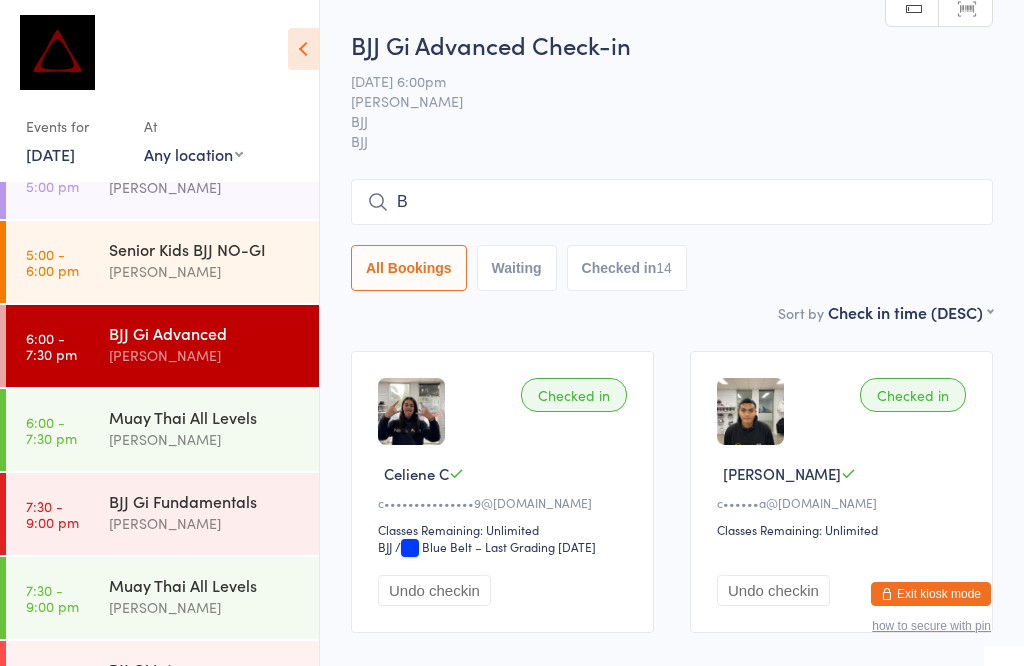 scroll, scrollTop: 0, scrollLeft: 0, axis: both 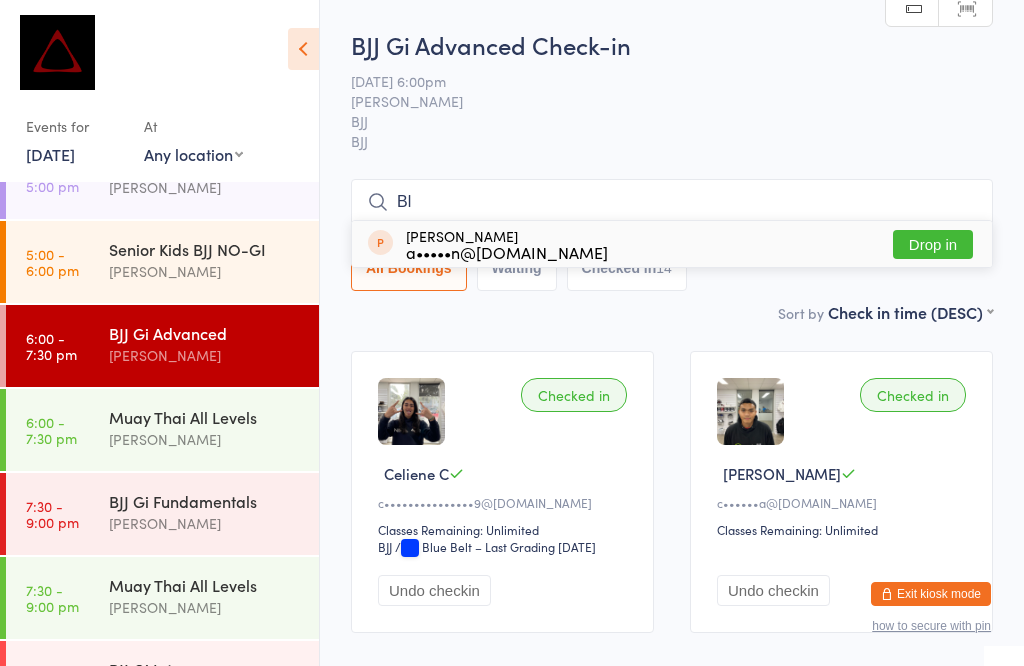 type on "B" 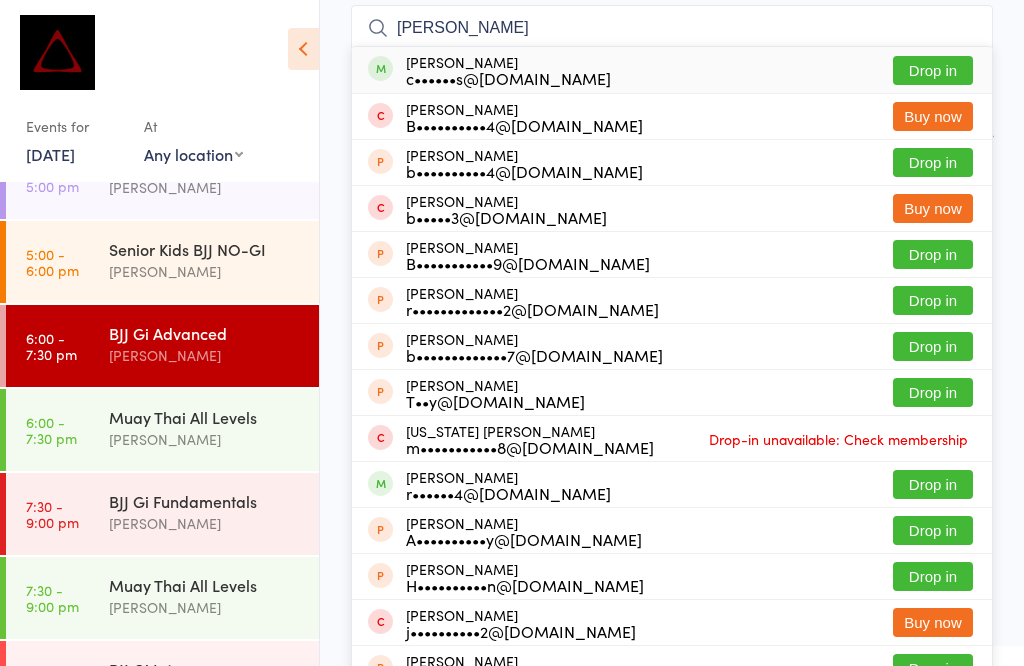 scroll, scrollTop: 167, scrollLeft: 0, axis: vertical 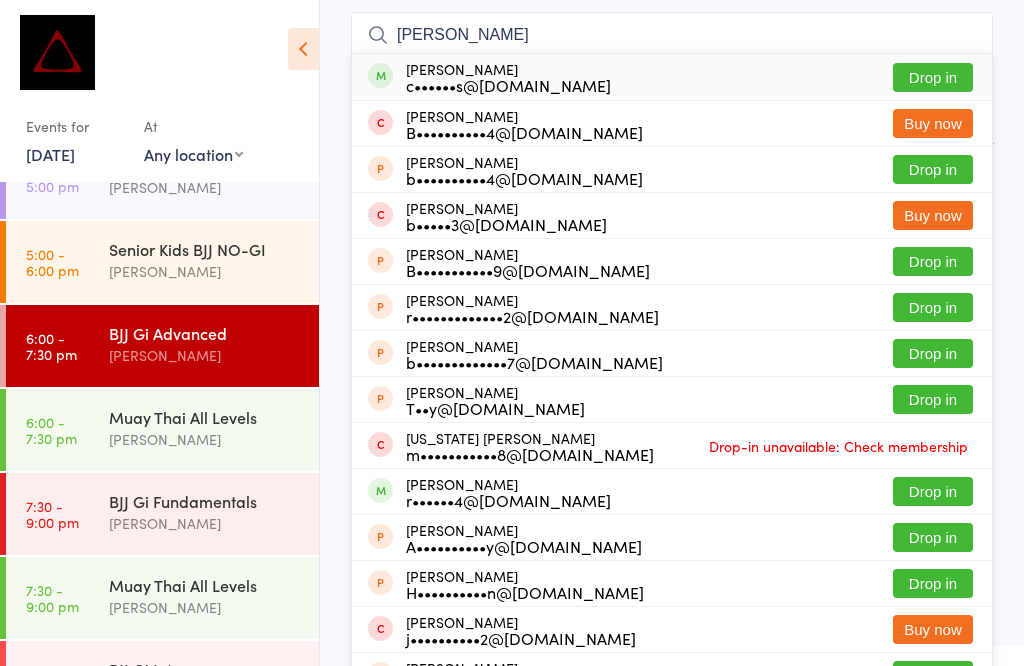 type on "[PERSON_NAME]" 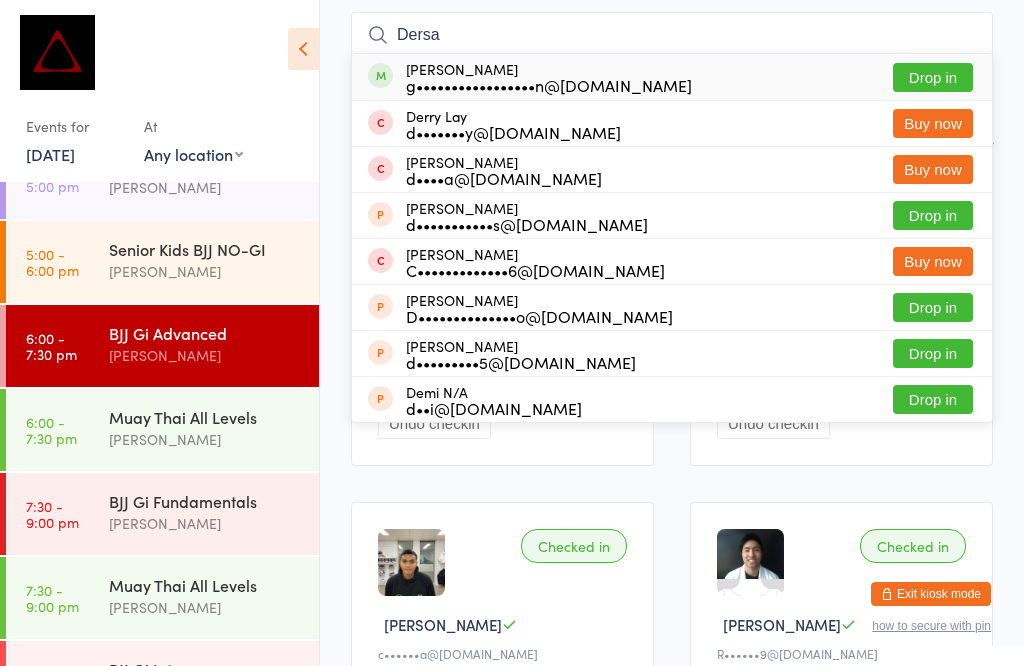 type on "Dersa" 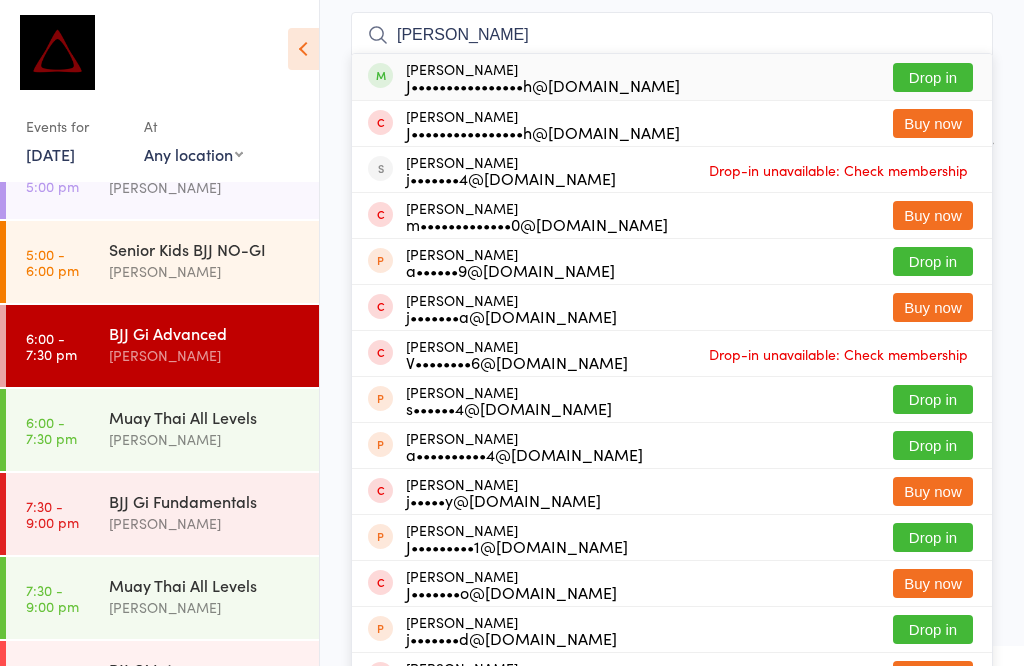 type on "[PERSON_NAME]" 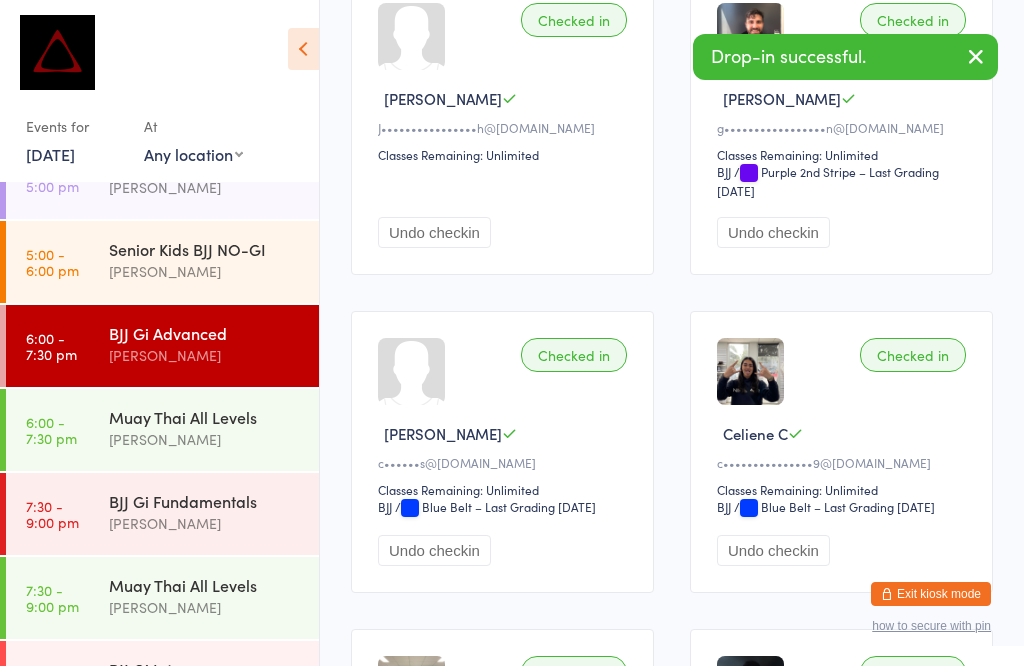 scroll, scrollTop: 374, scrollLeft: 0, axis: vertical 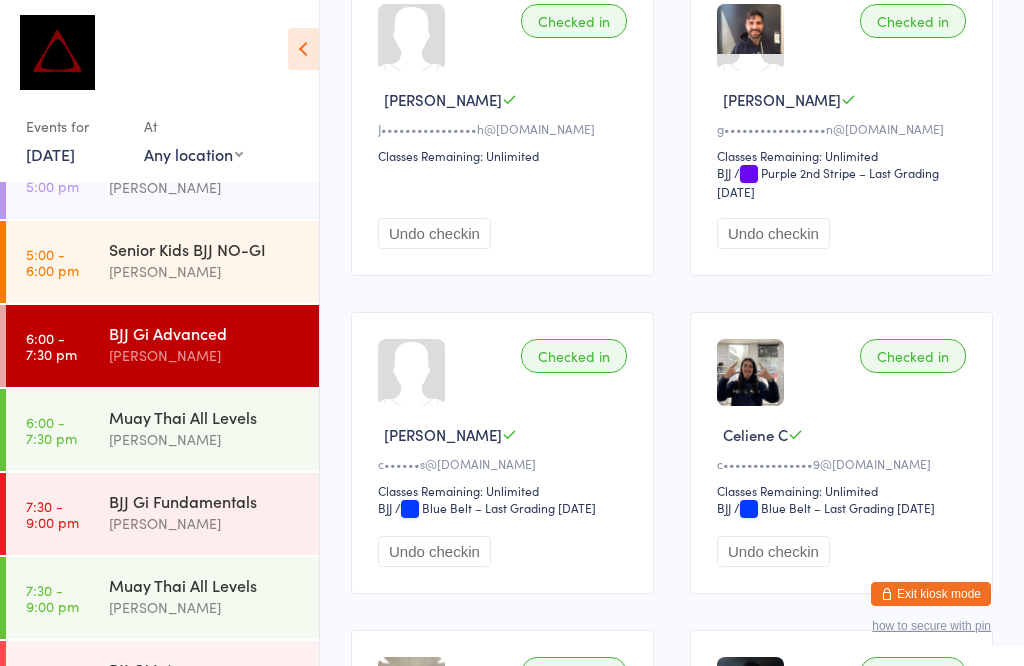 click on "BJJ Gi Fundamentals" at bounding box center [205, 501] 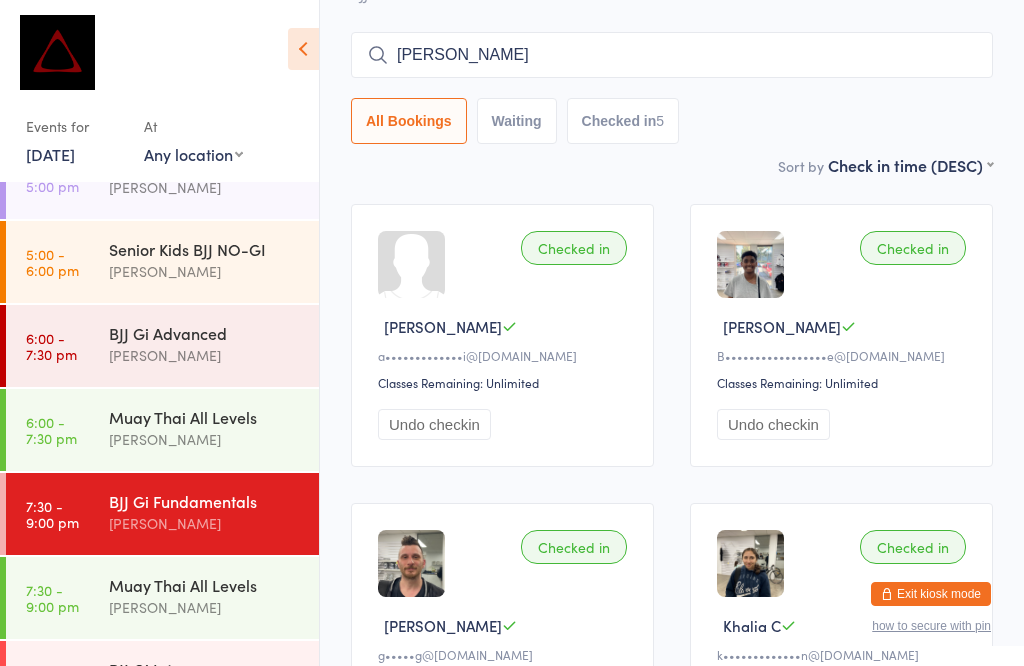 scroll, scrollTop: 150, scrollLeft: 0, axis: vertical 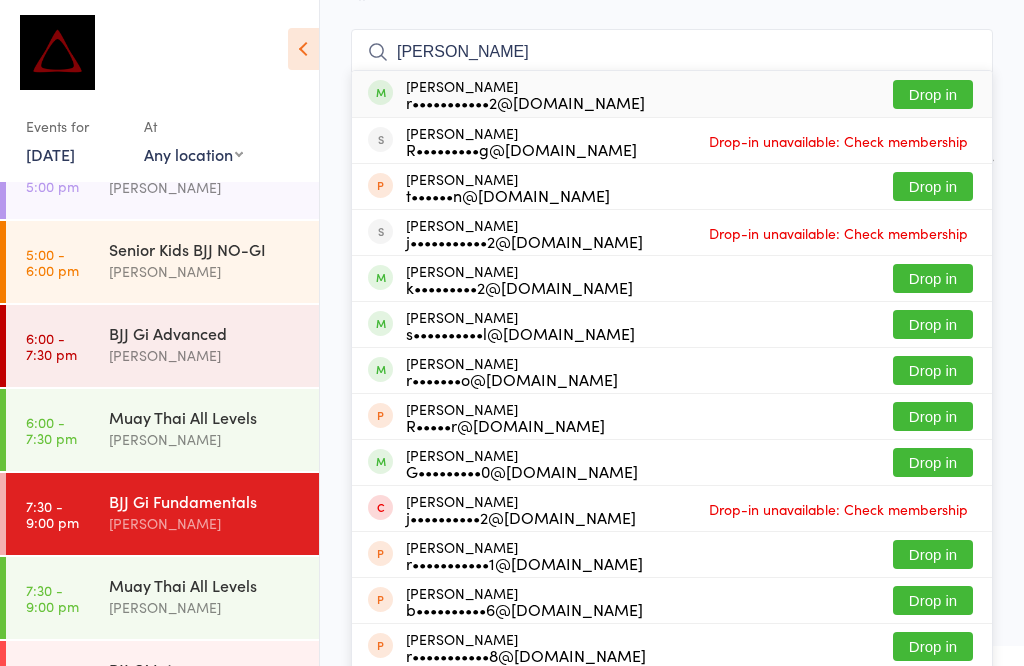 type on "[PERSON_NAME]" 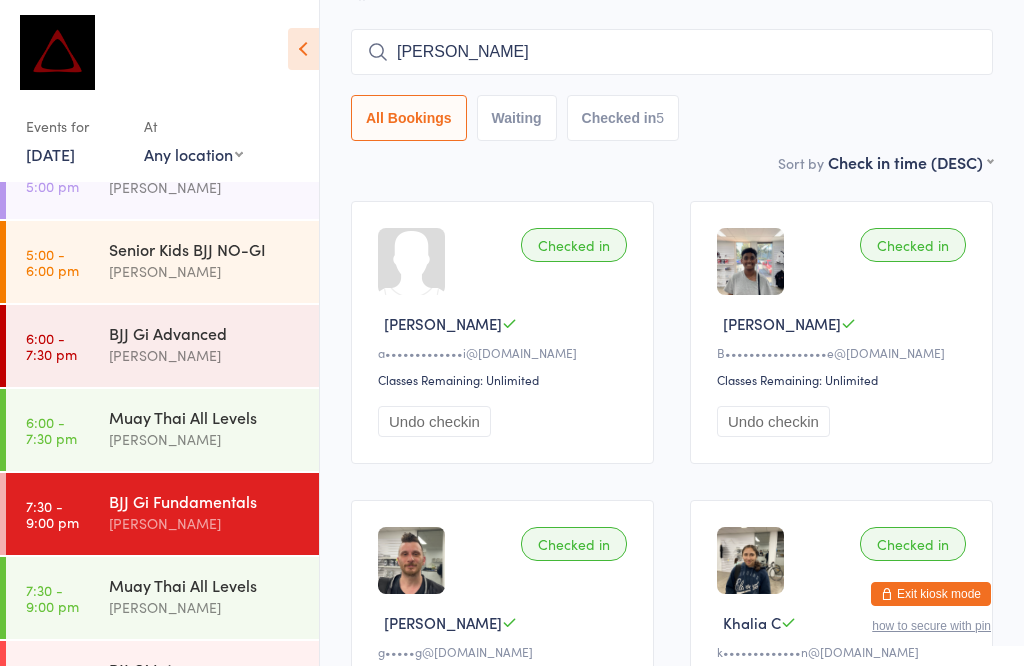 type 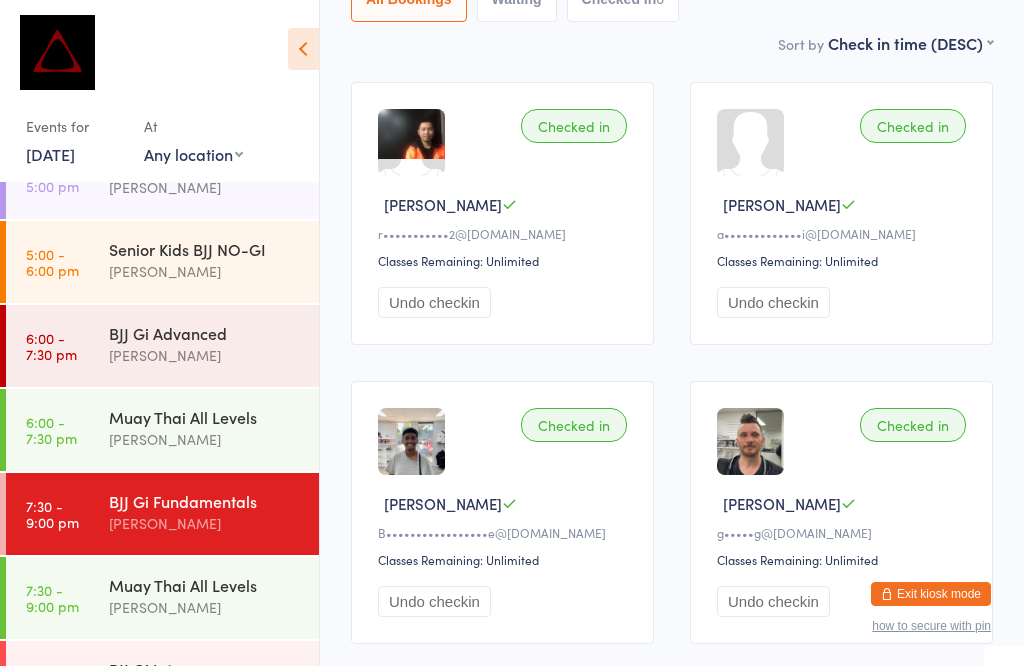 scroll, scrollTop: 268, scrollLeft: 0, axis: vertical 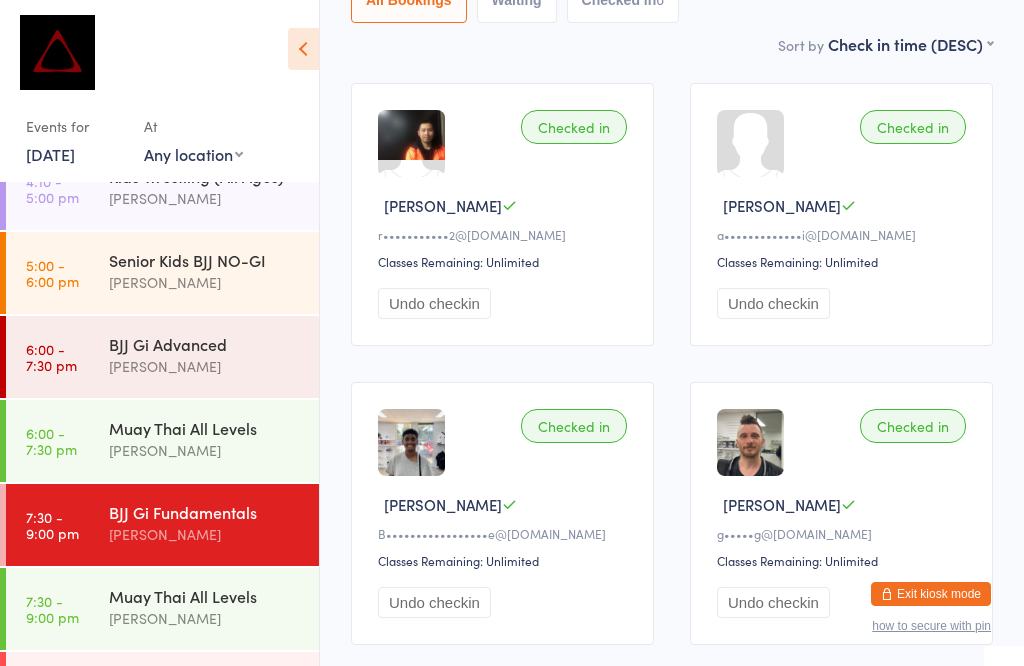 click on "BJJ Gi Advanced" at bounding box center (205, 344) 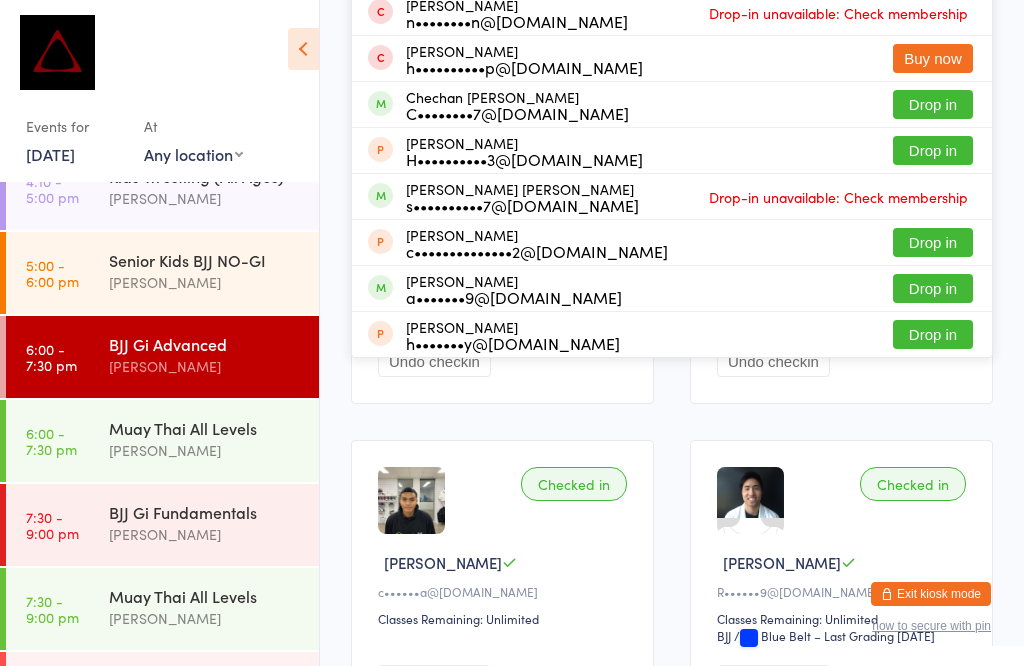 scroll, scrollTop: 562, scrollLeft: 0, axis: vertical 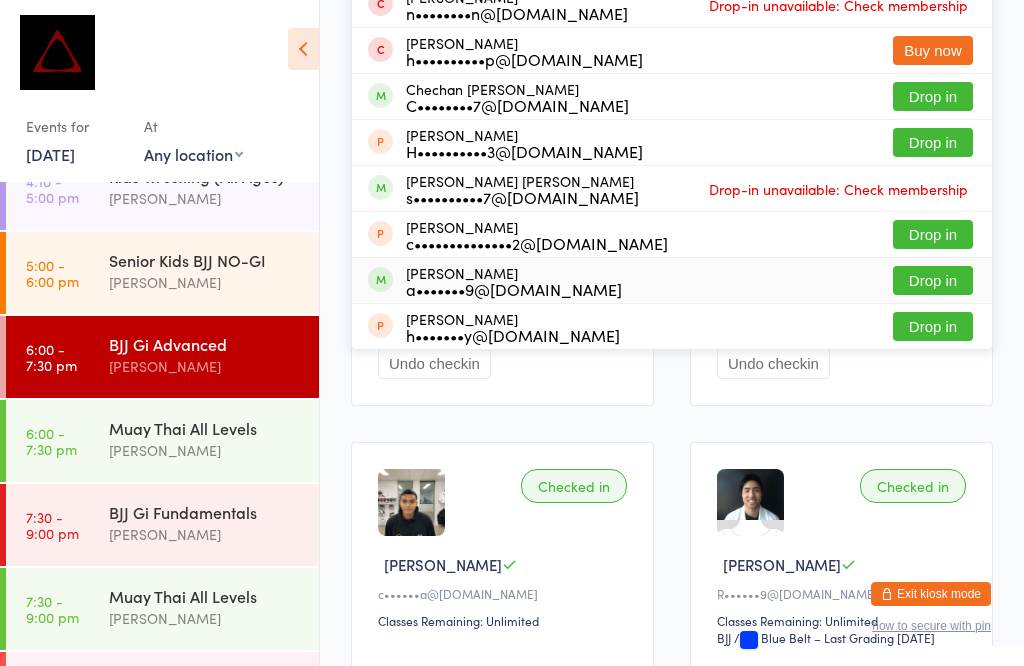 type on "Her" 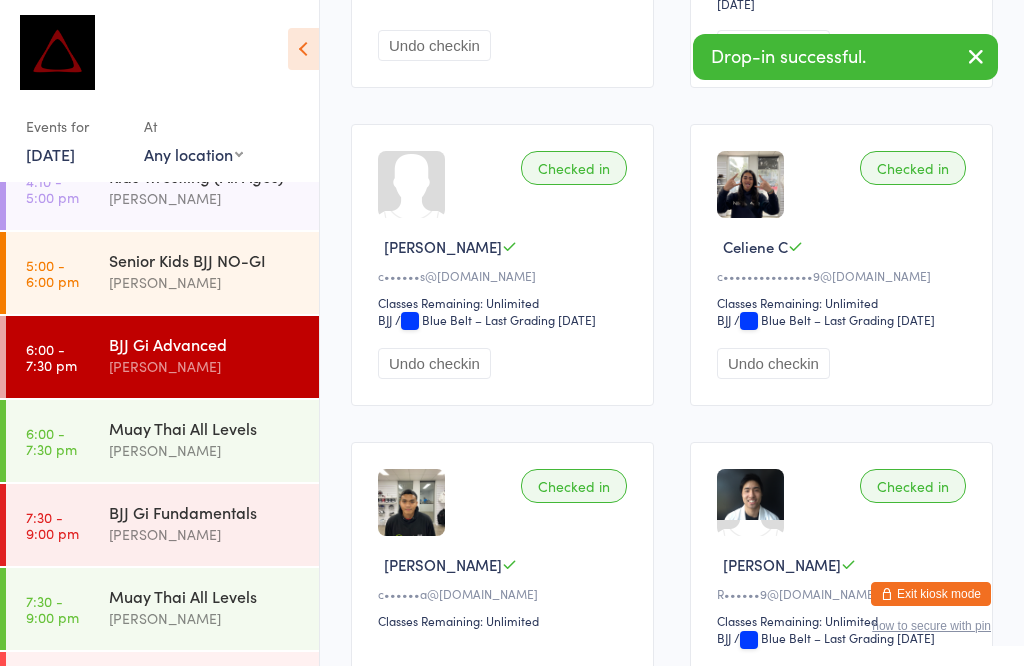 scroll, scrollTop: 39, scrollLeft: 0, axis: vertical 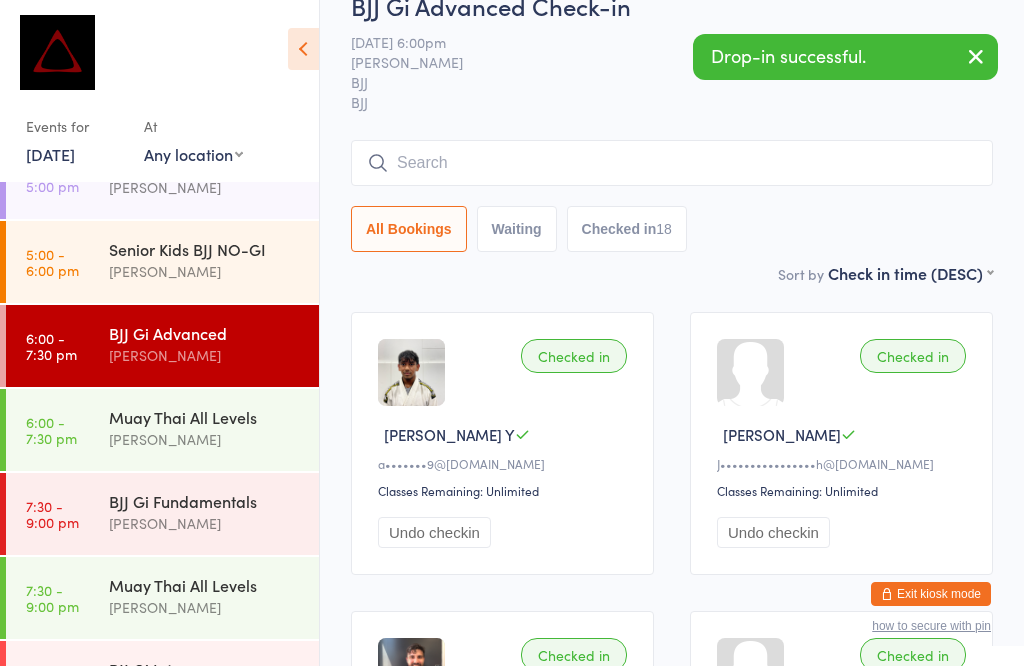 click on "[PERSON_NAME]" at bounding box center (205, 187) 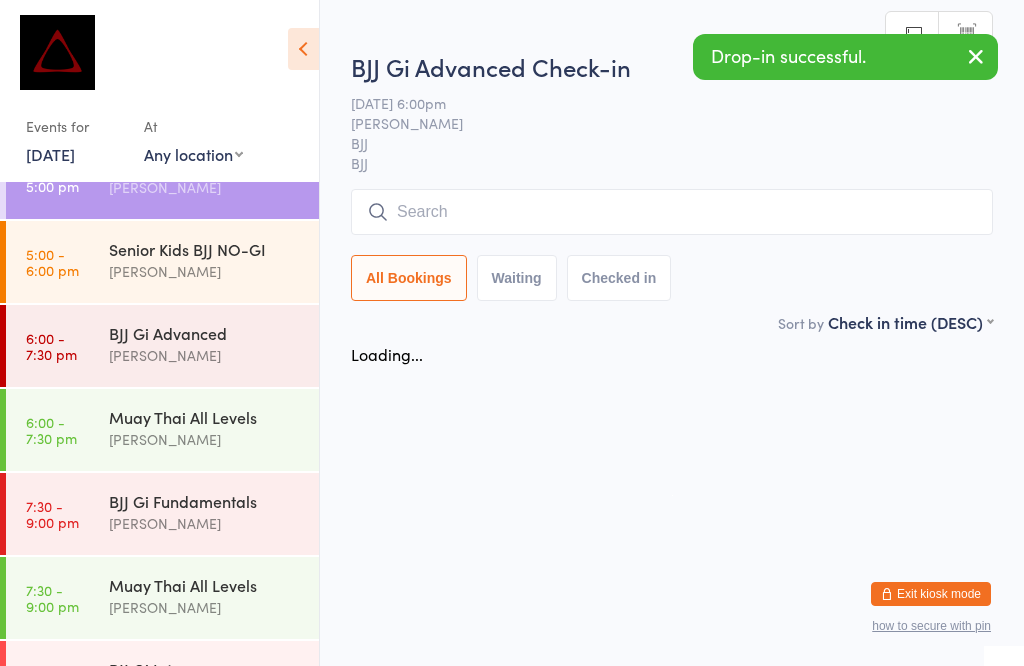 click on "Senior Kids BJJ NO-GI [PERSON_NAME]" at bounding box center (214, 260) 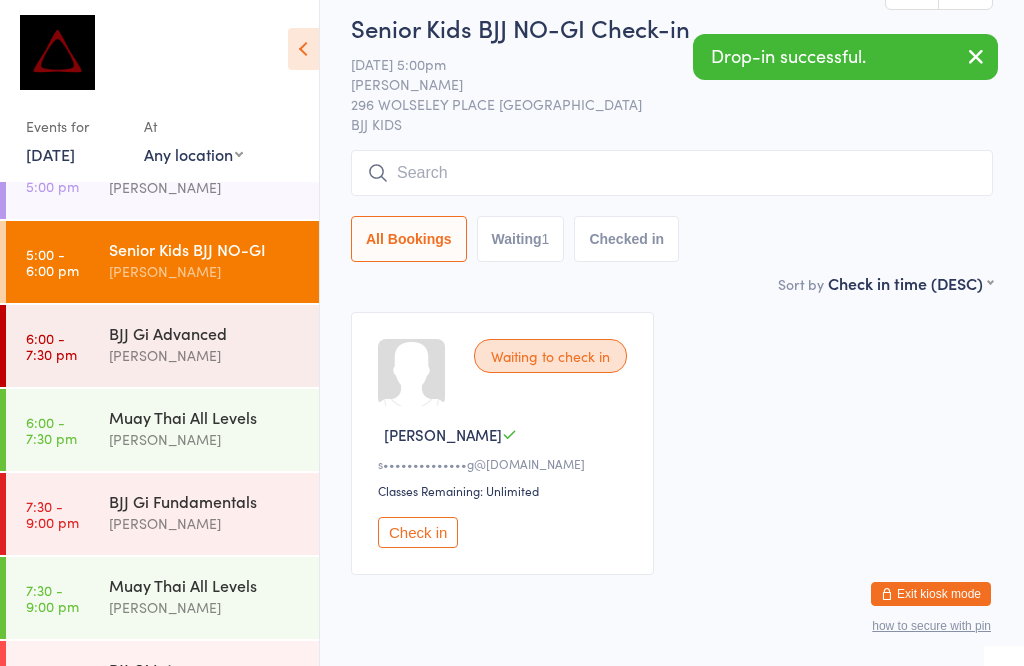 click on "Senior Kids BJJ NO-GI [PERSON_NAME]" at bounding box center (214, 260) 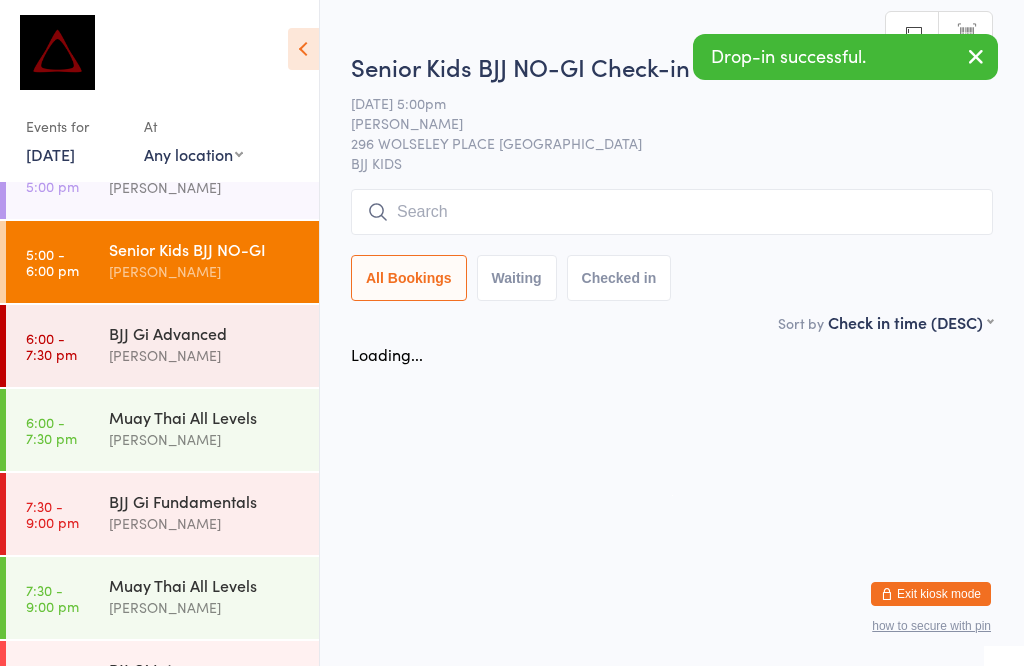 scroll, scrollTop: 0, scrollLeft: 0, axis: both 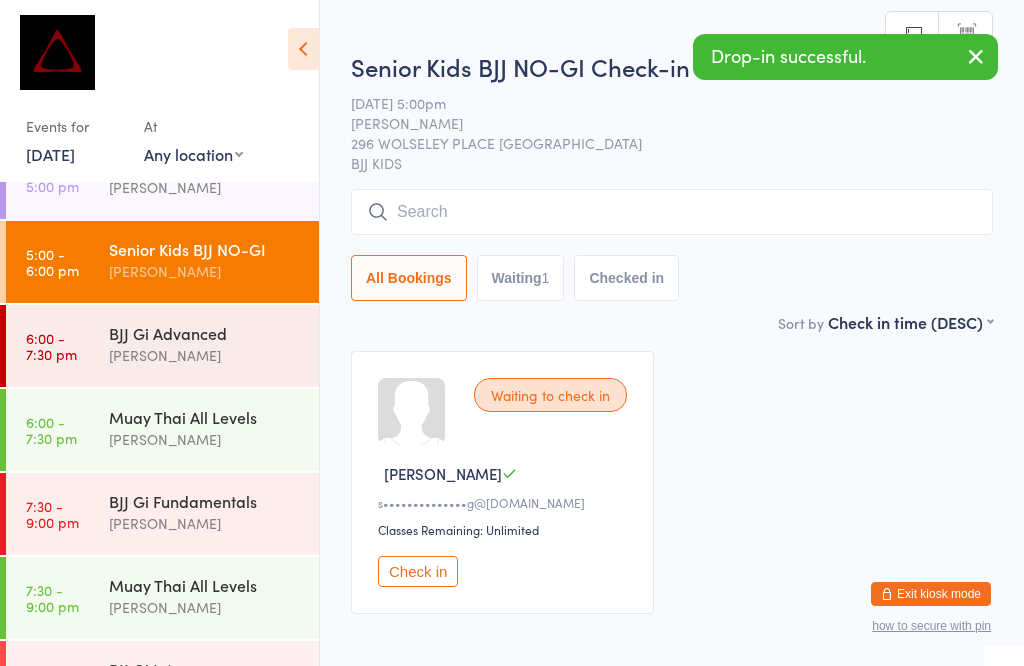 click on "Any location MUAY THAI BJJ KIDS BJJ KIDS MUAY THAI" at bounding box center (193, 154) 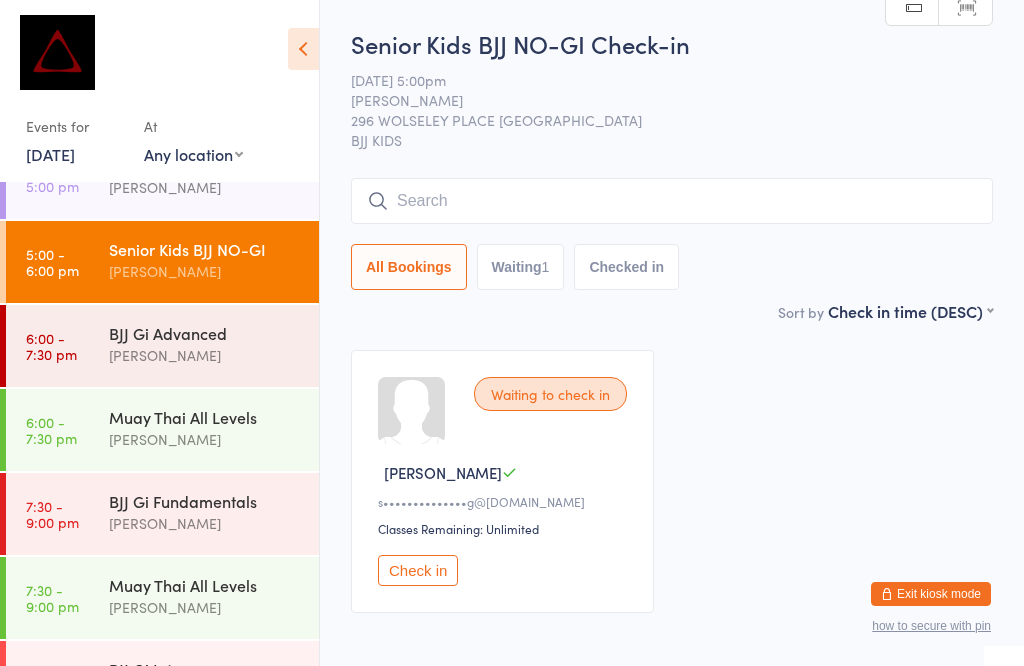 click on "BJJ Gi Advanced" at bounding box center (205, 333) 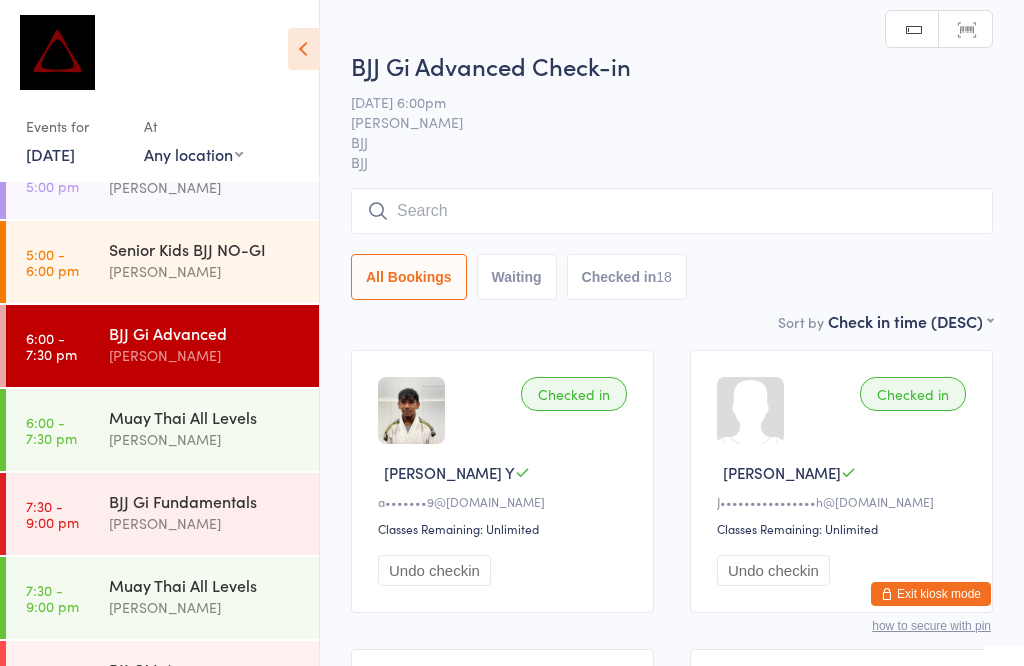 click at bounding box center [672, 211] 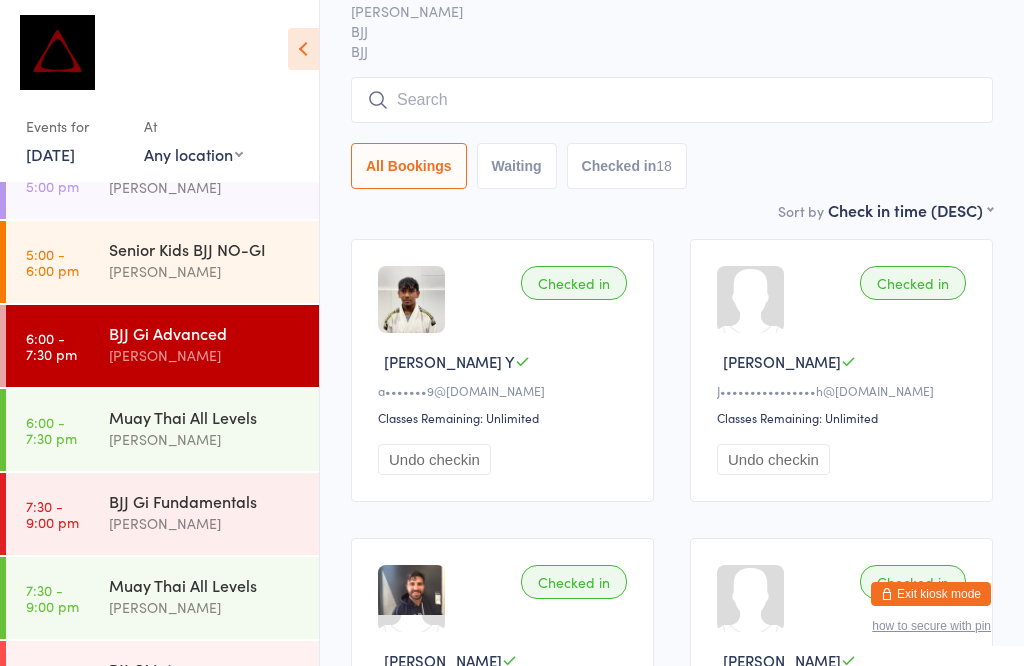 scroll, scrollTop: 191, scrollLeft: 0, axis: vertical 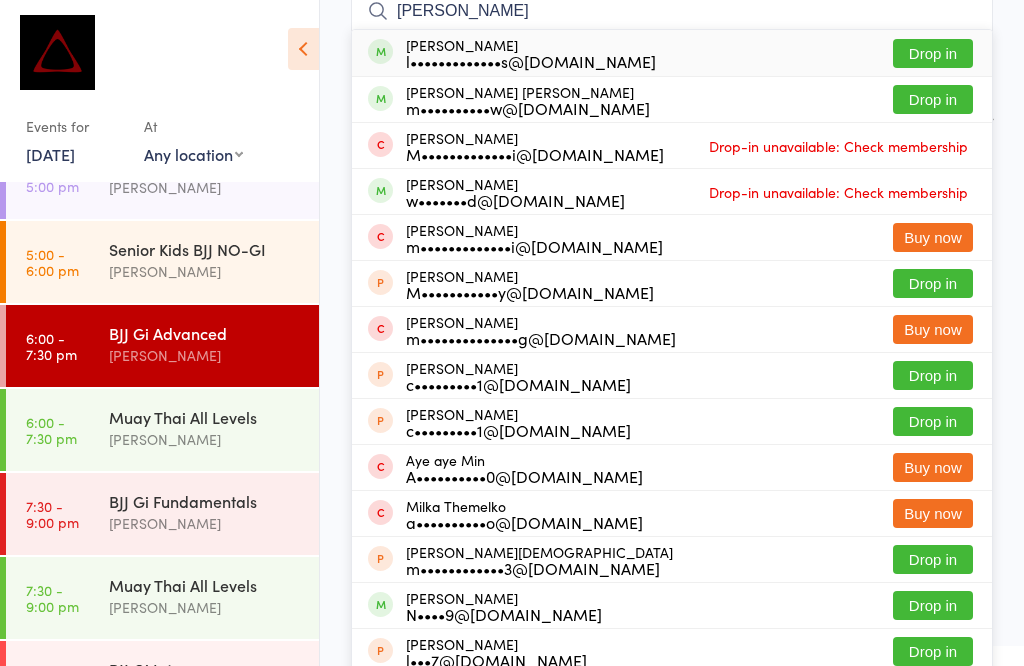 type on "[PERSON_NAME]" 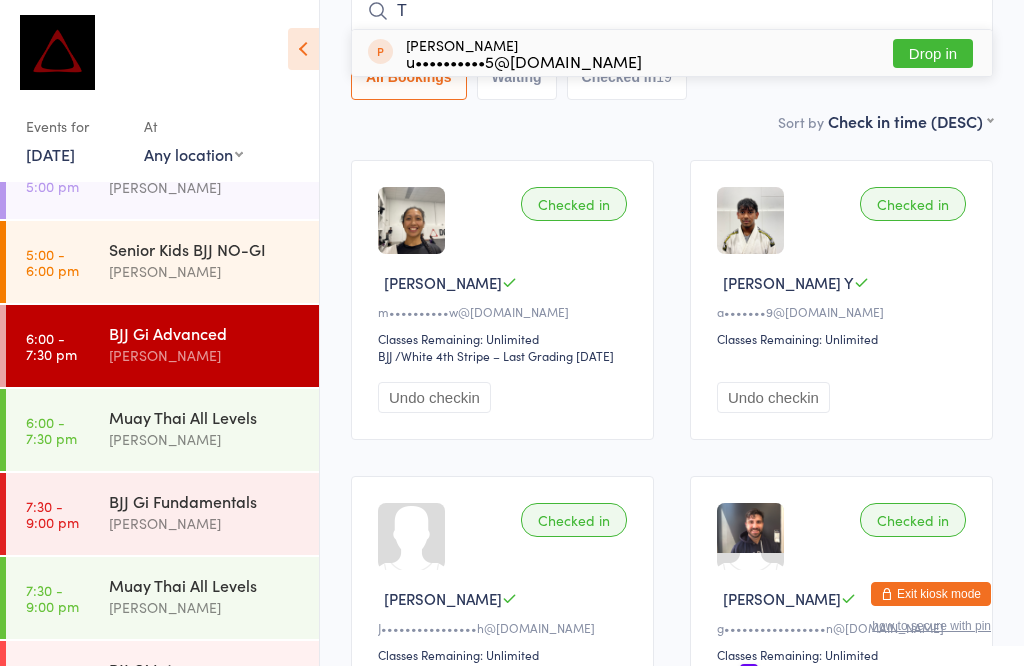 type on "T" 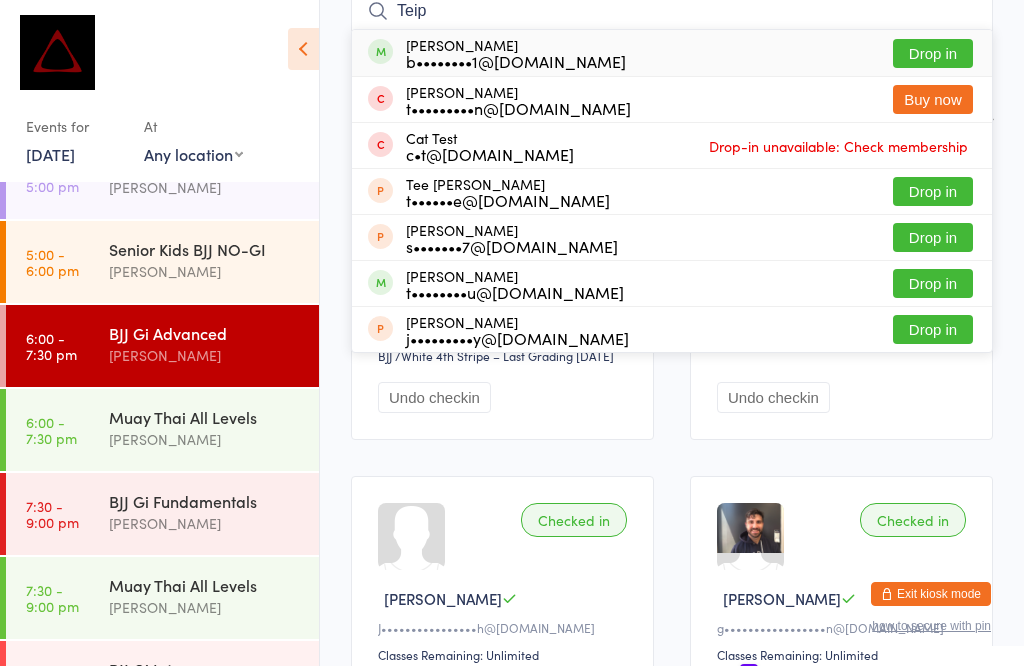 type on "Teip" 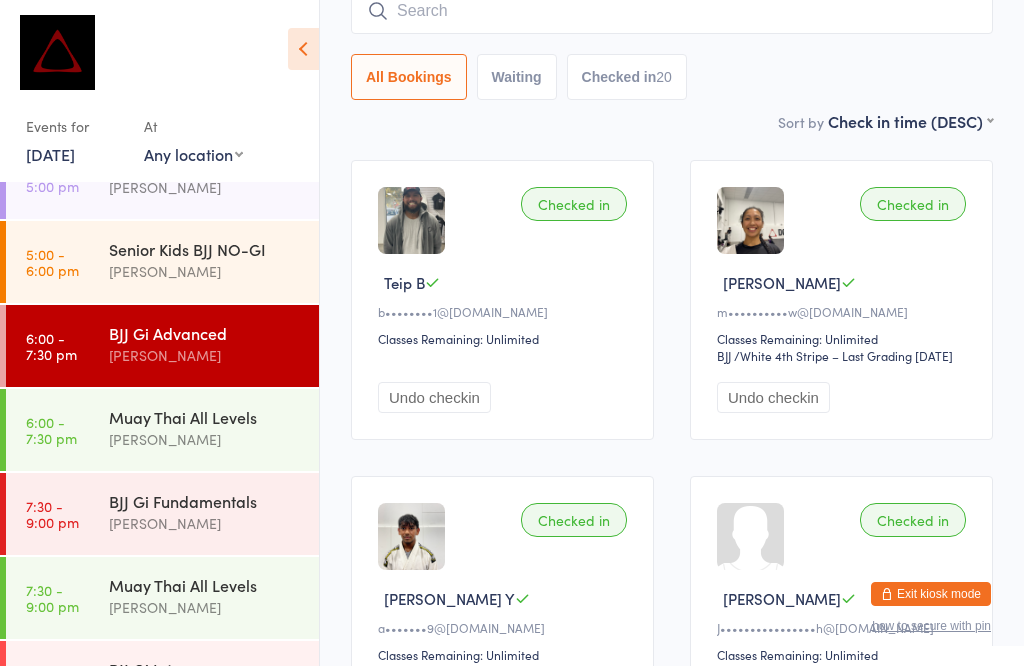 type on "&" 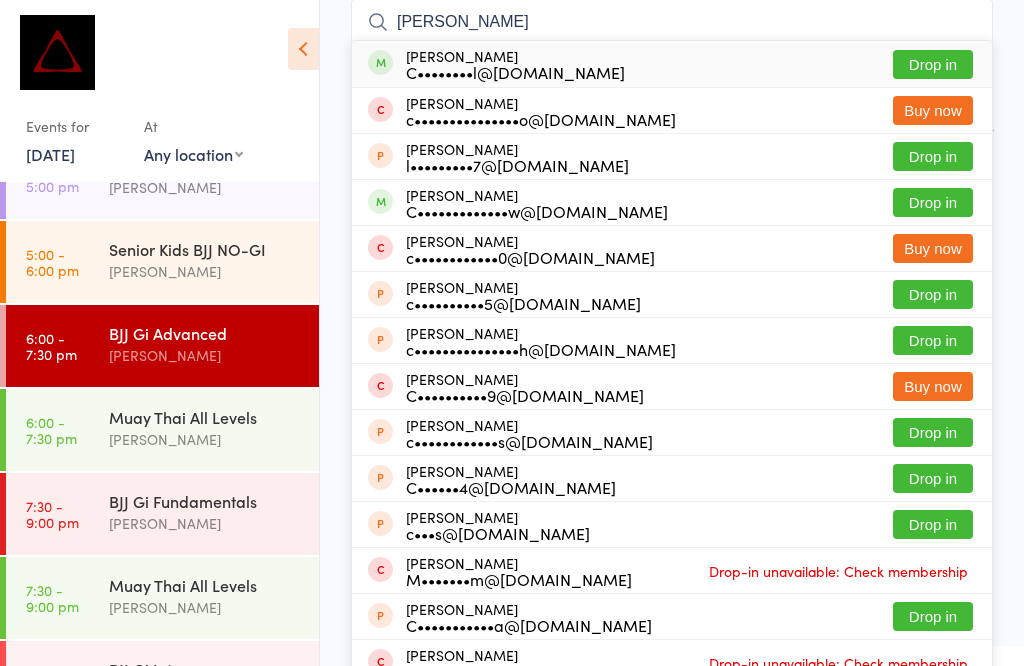 scroll, scrollTop: 175, scrollLeft: 0, axis: vertical 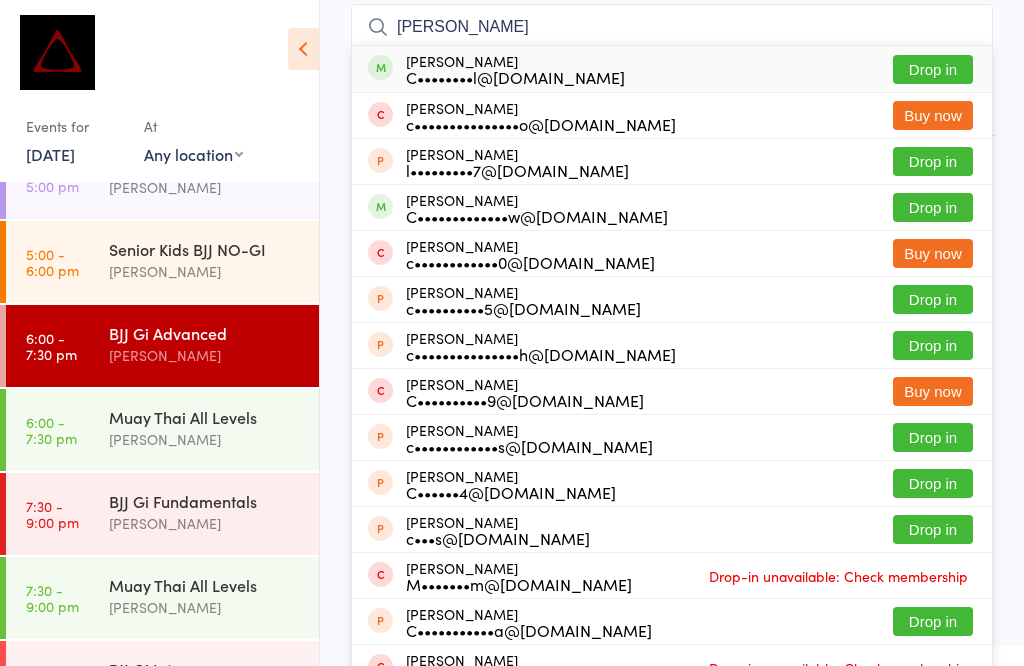 type on "[PERSON_NAME]" 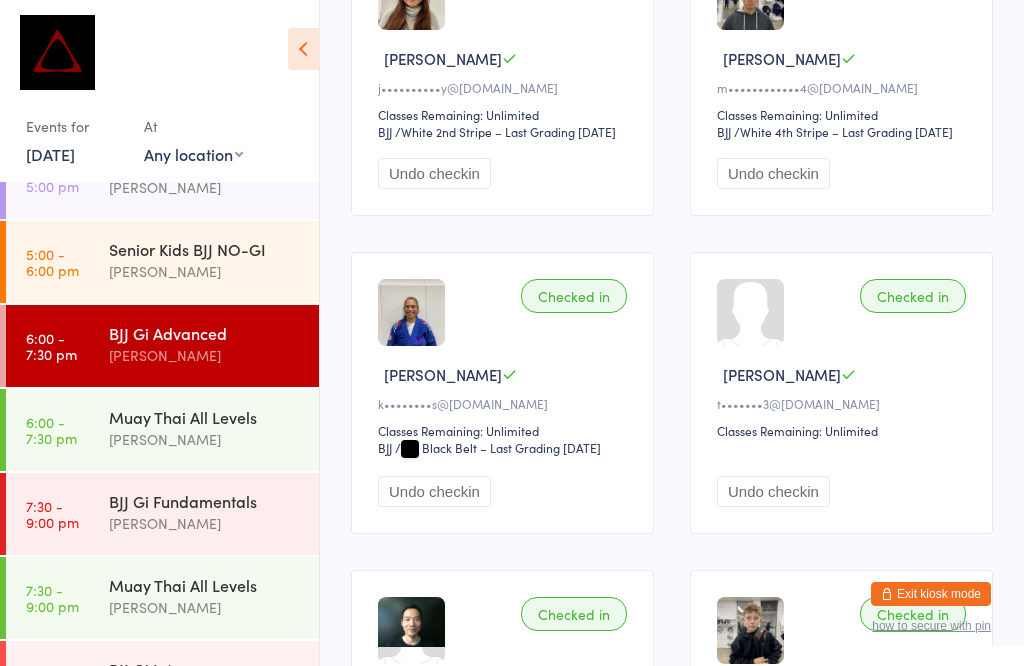 scroll, scrollTop: 2588, scrollLeft: 0, axis: vertical 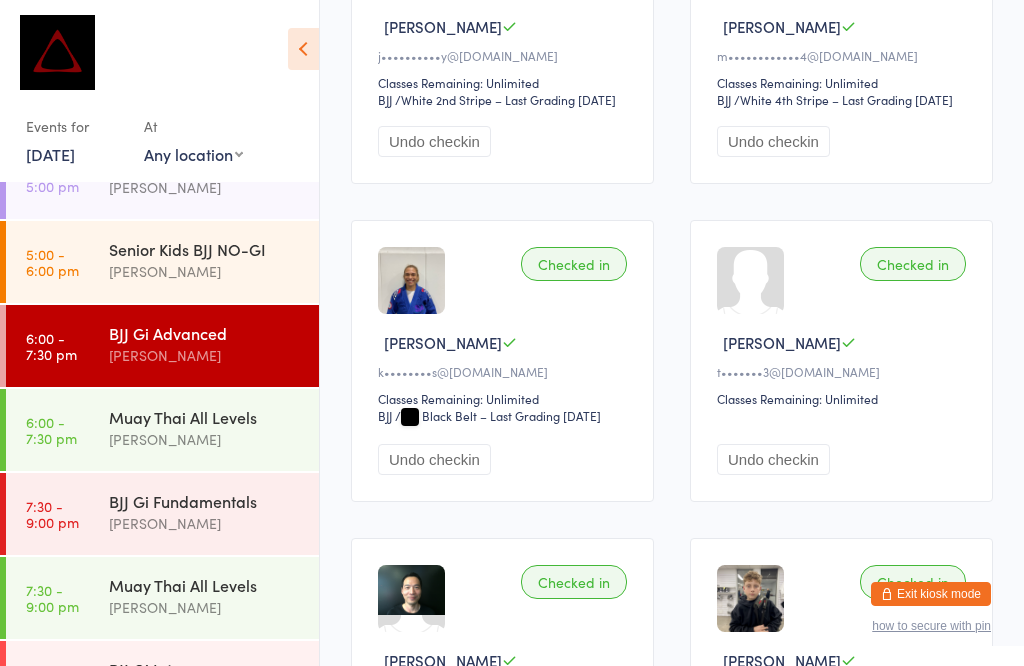 click on "BJJ Gi Fundamentals" at bounding box center (205, 501) 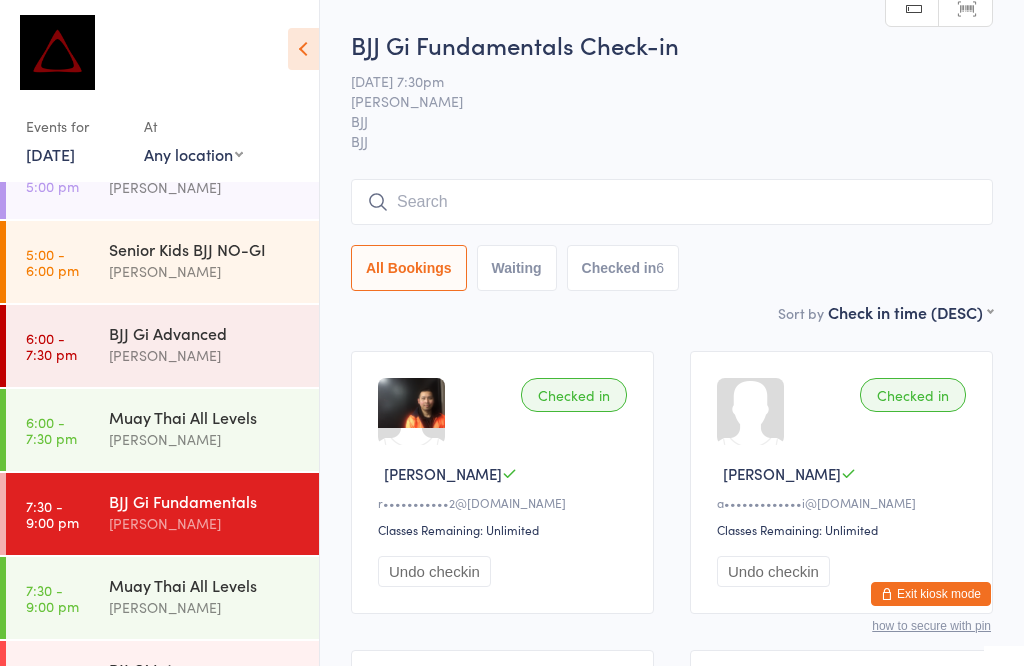 scroll, scrollTop: 0, scrollLeft: 0, axis: both 